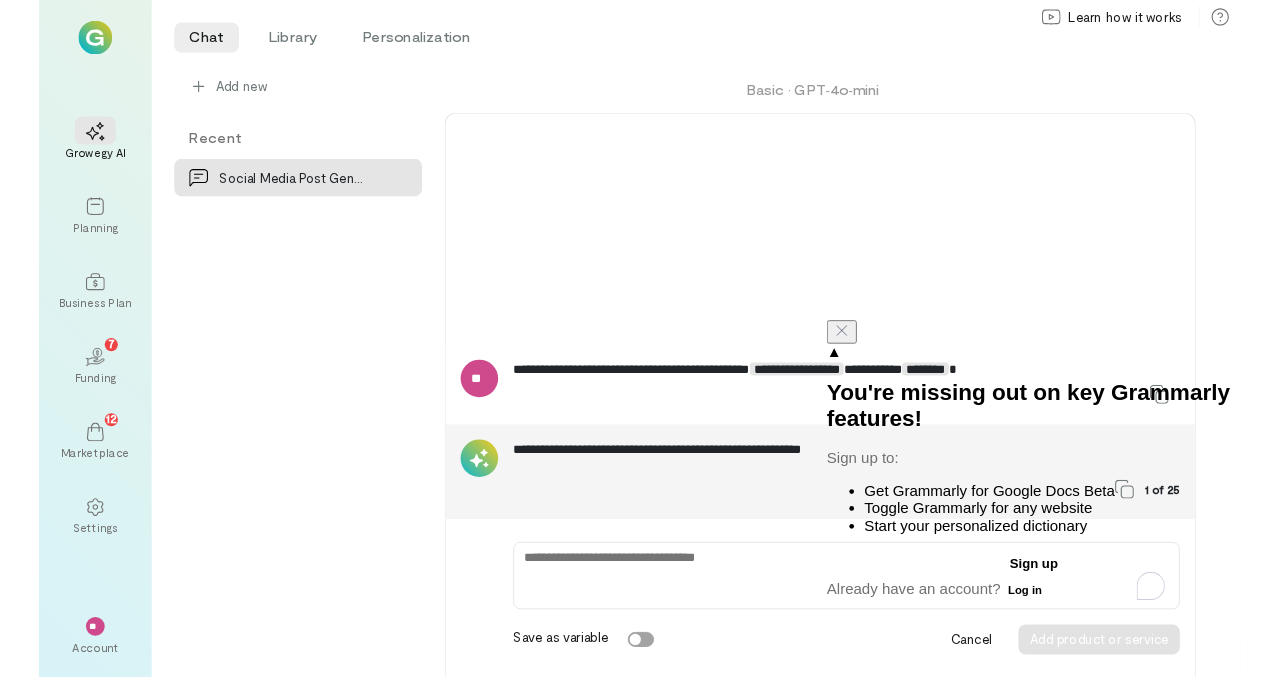 scroll, scrollTop: 0, scrollLeft: 0, axis: both 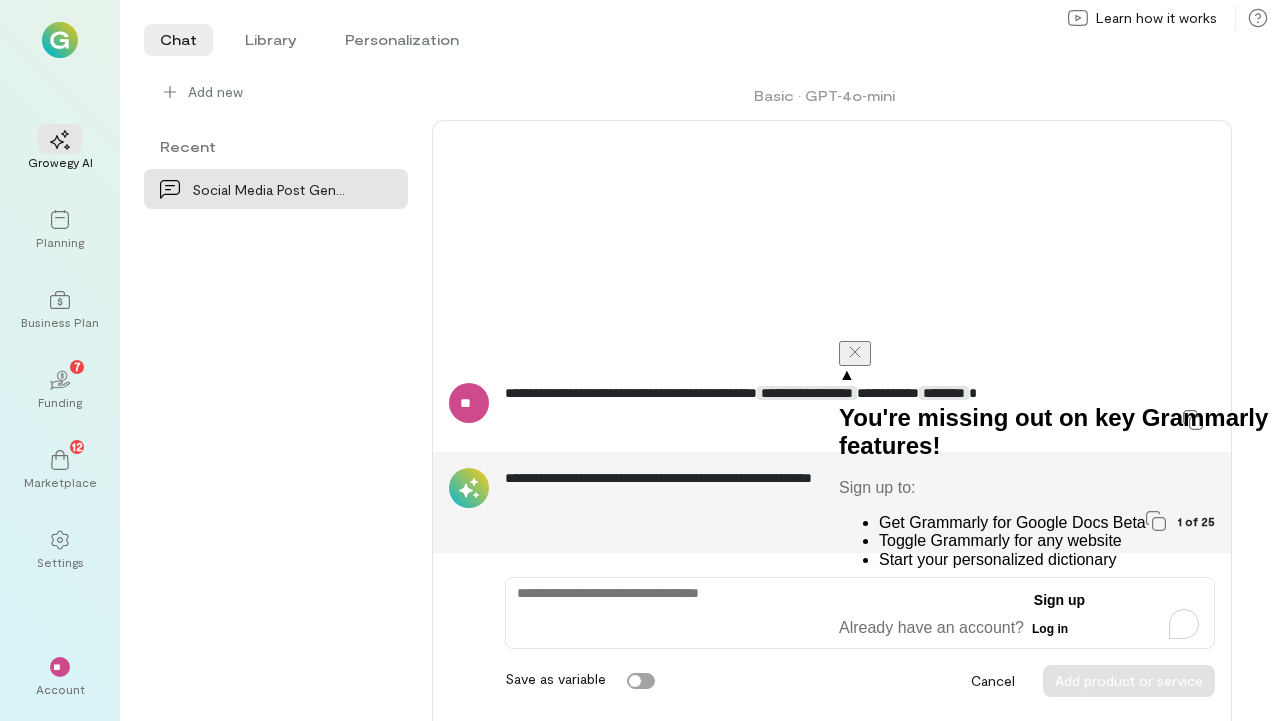 click on "Log in" 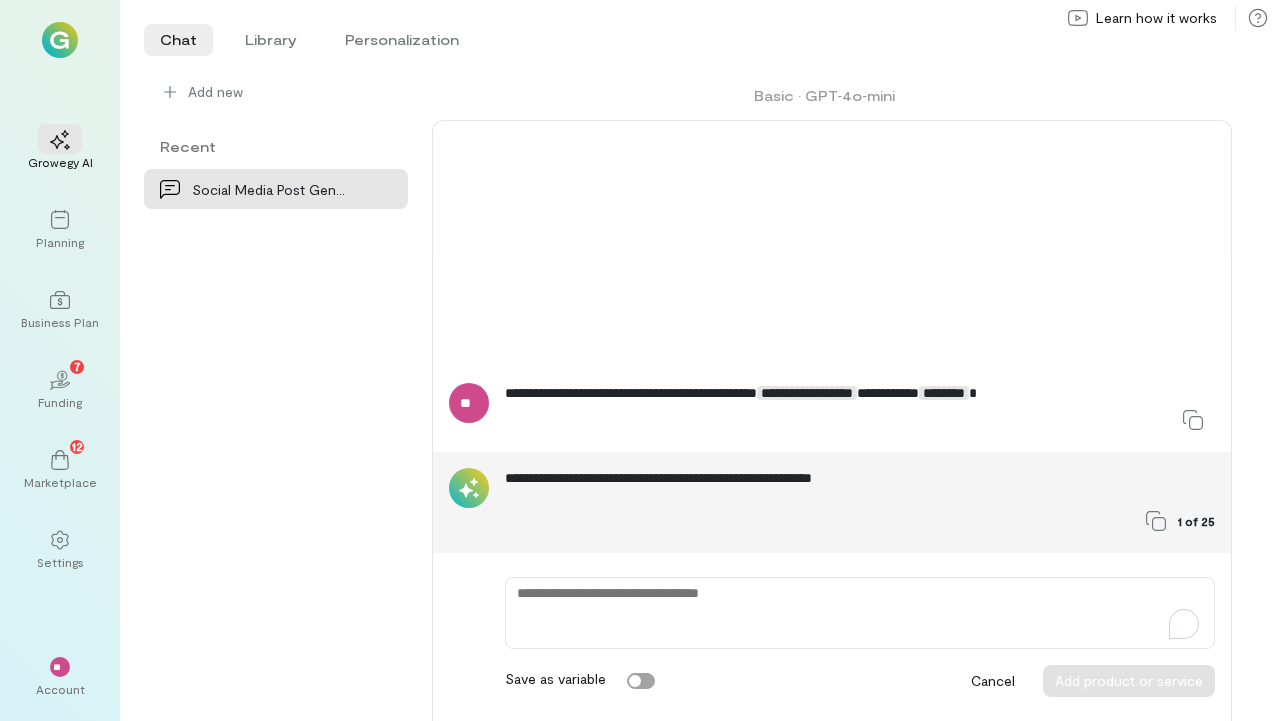 type on "*" 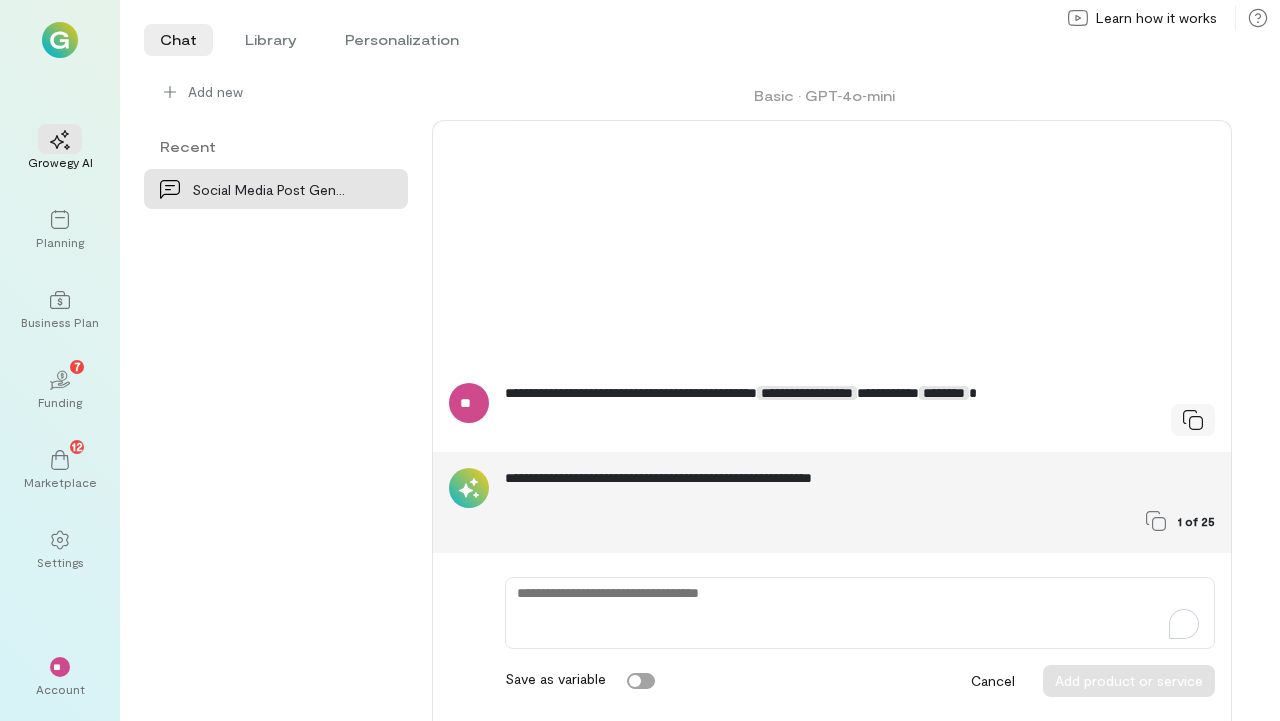 click at bounding box center [1193, 420] 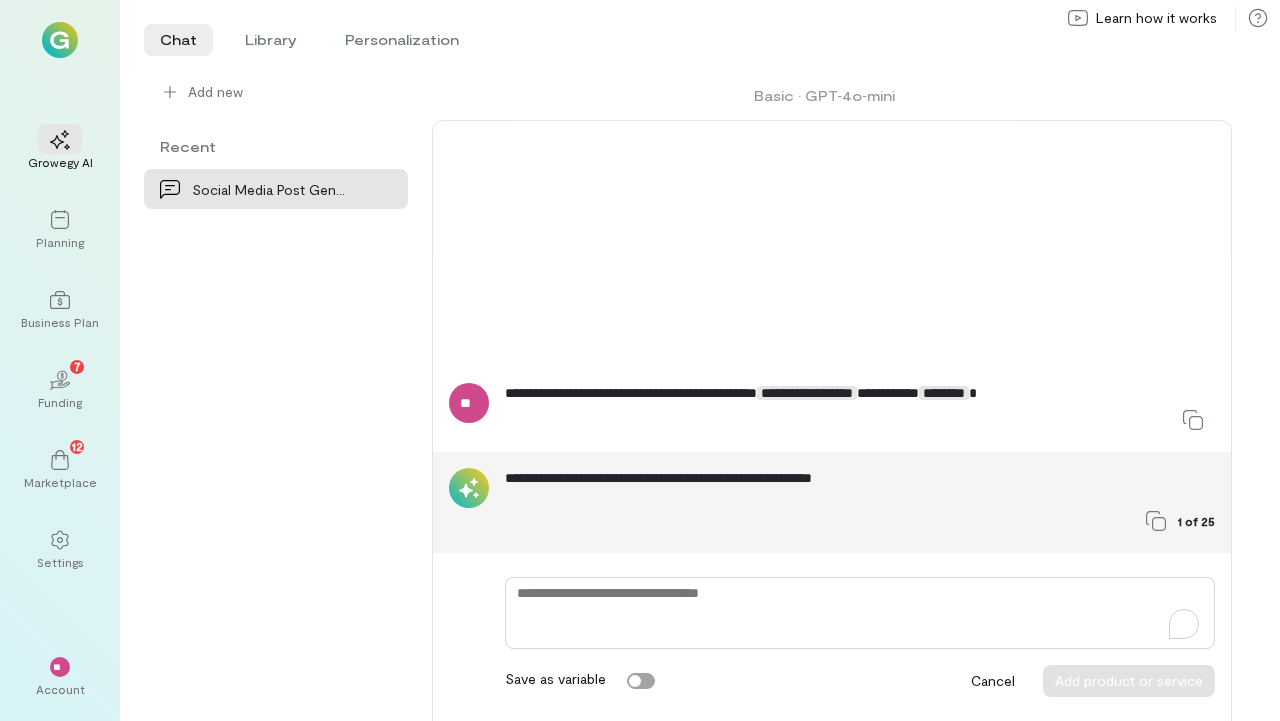 click at bounding box center [860, 613] 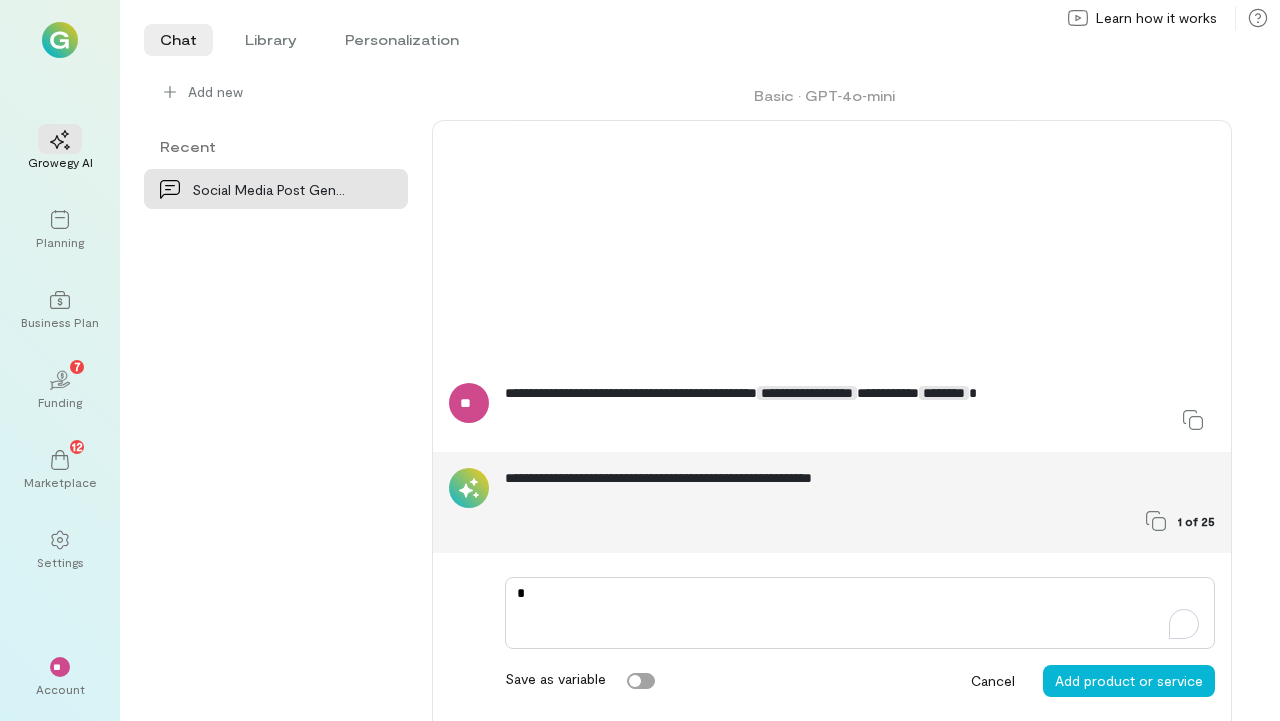 type on "**" 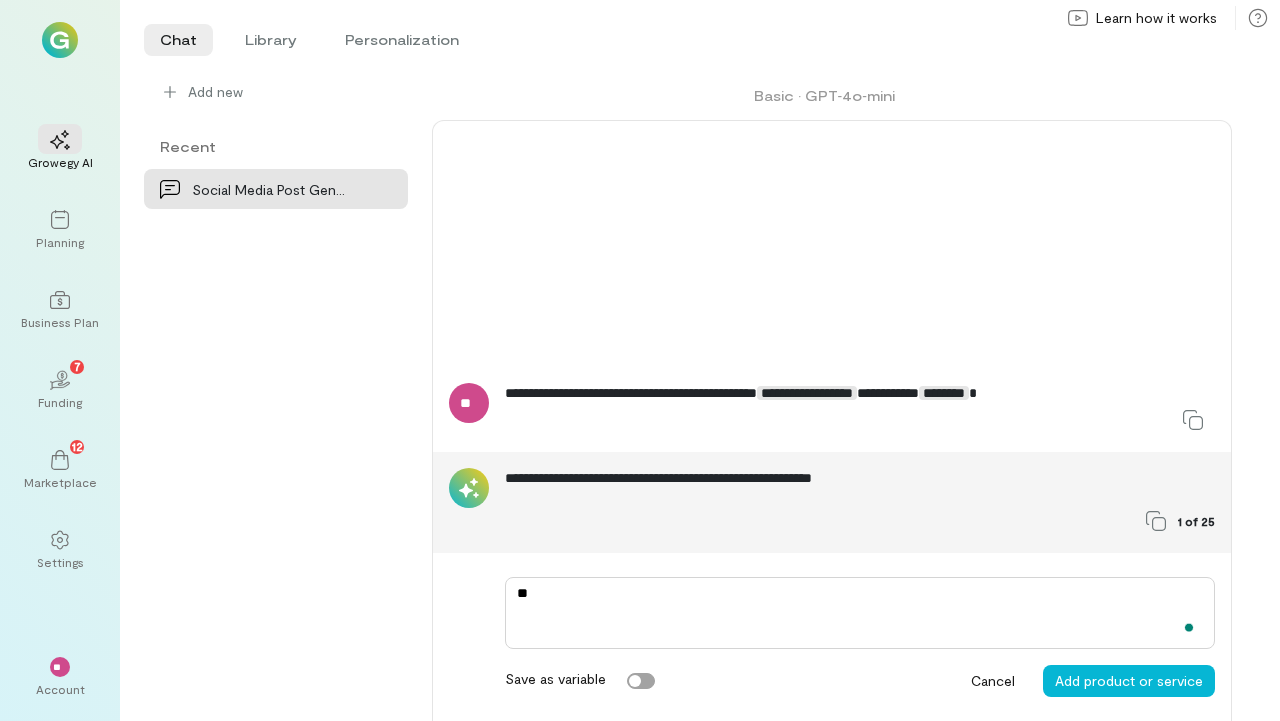 type on "*" 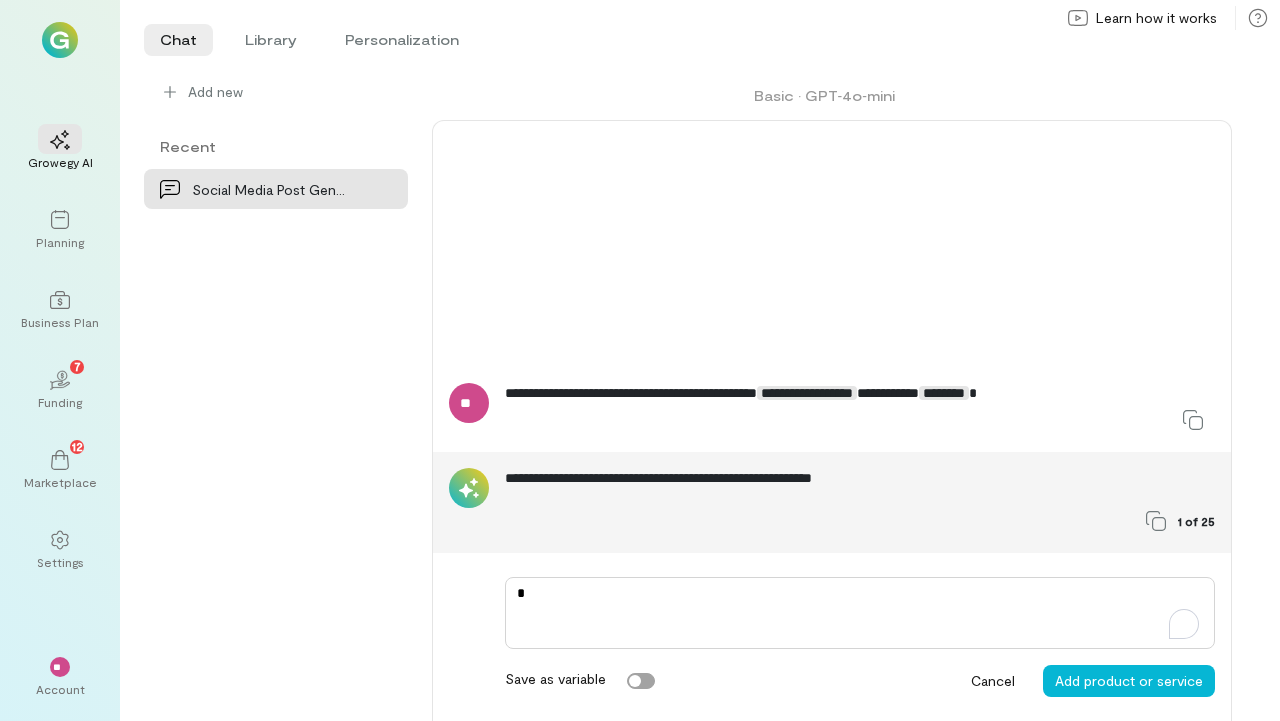 type 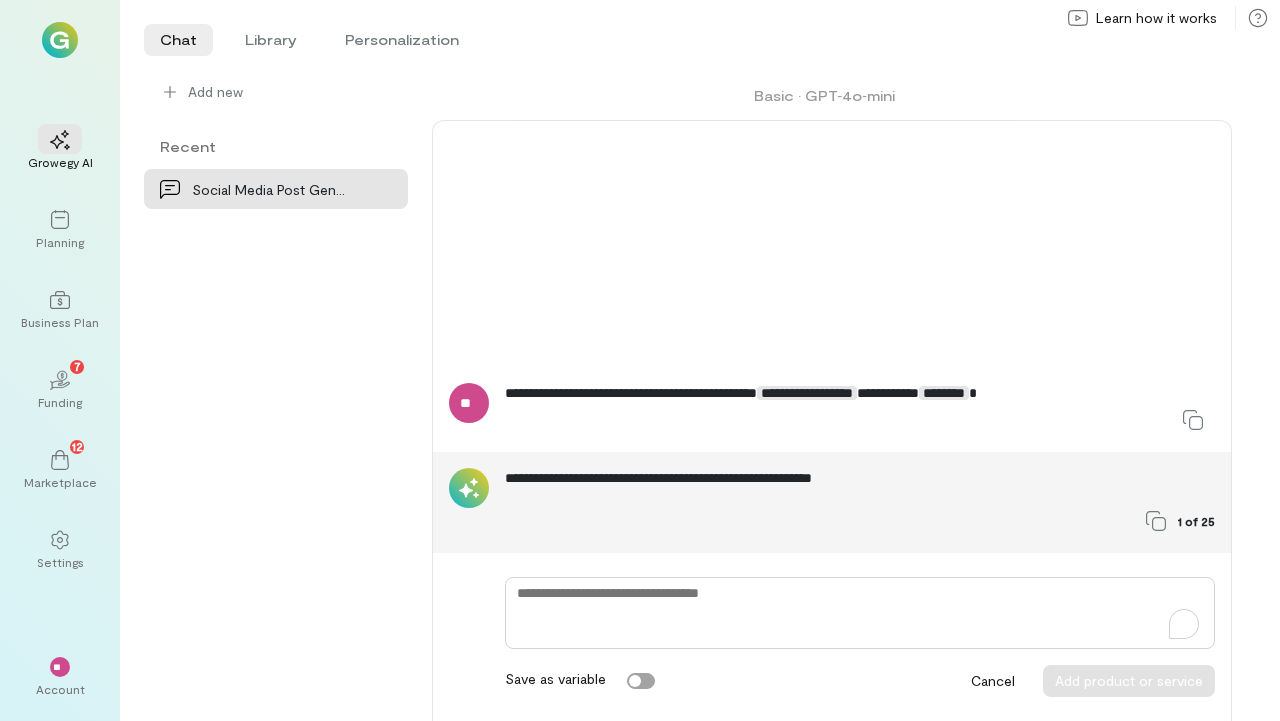type on "*" 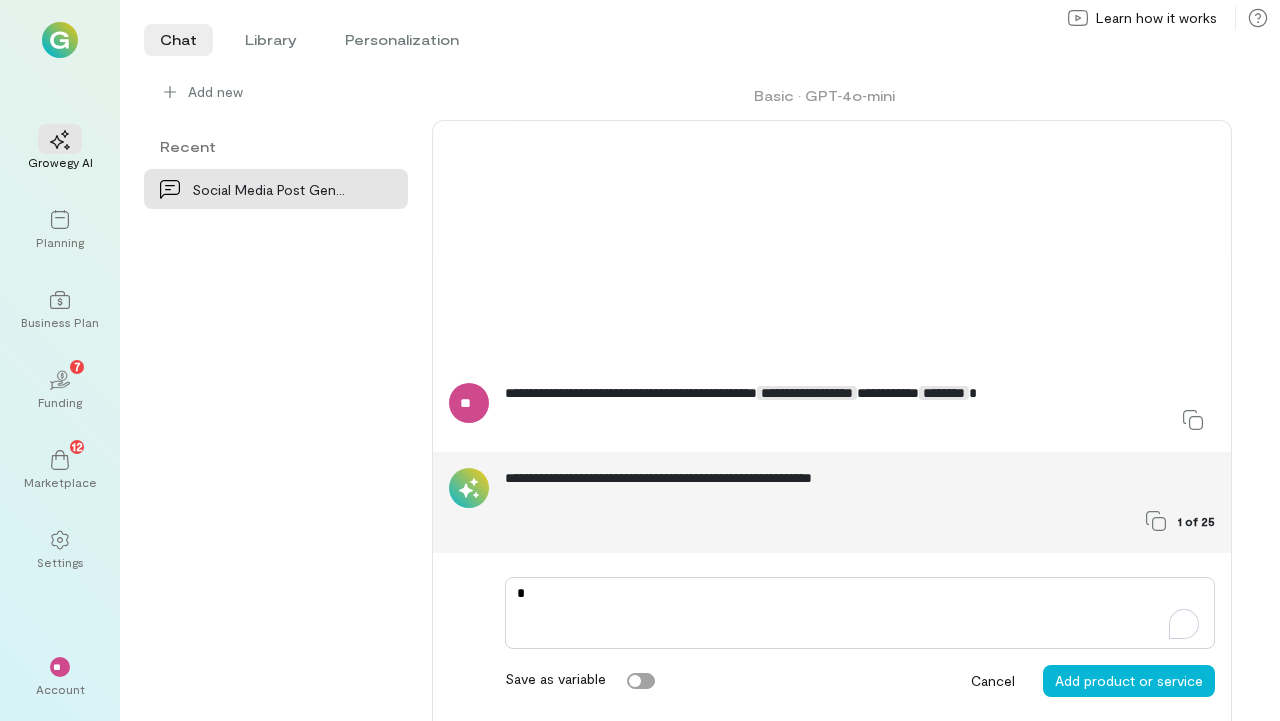 type on "**" 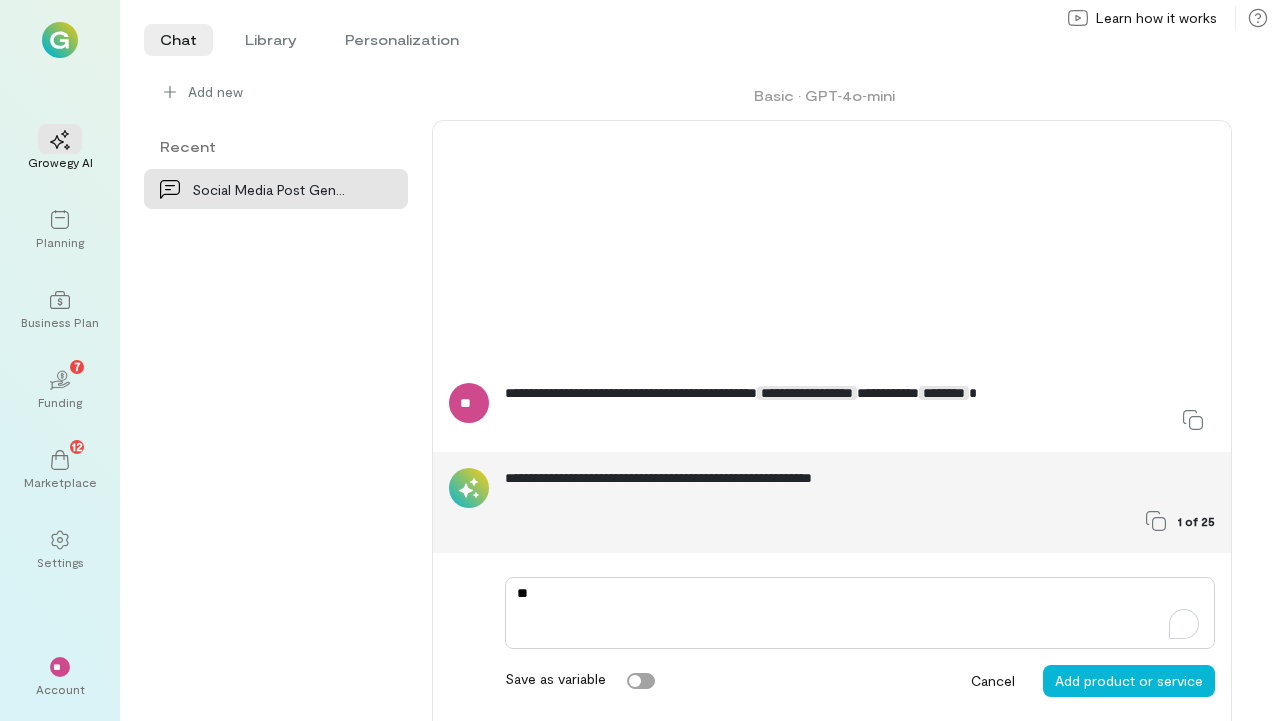 type on "*" 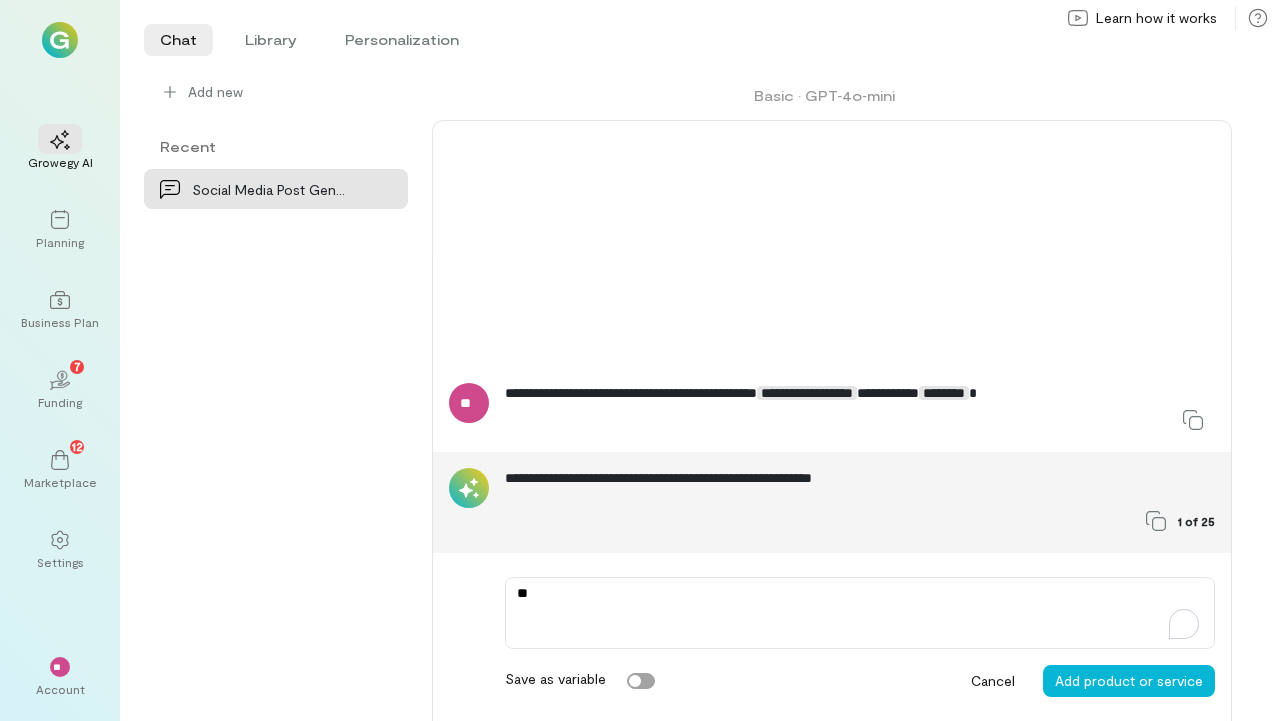 click on "** Save as variable Cancel Add product or service" at bounding box center [832, 637] 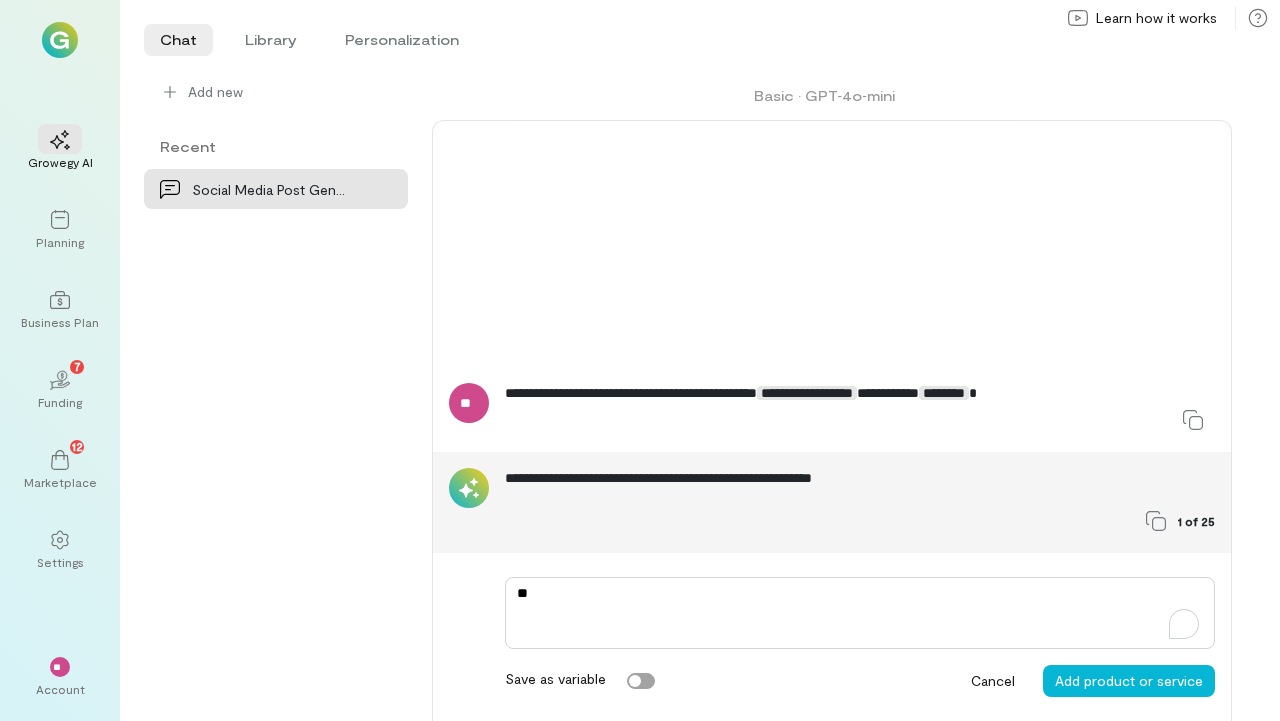 click on "**" at bounding box center [860, 613] 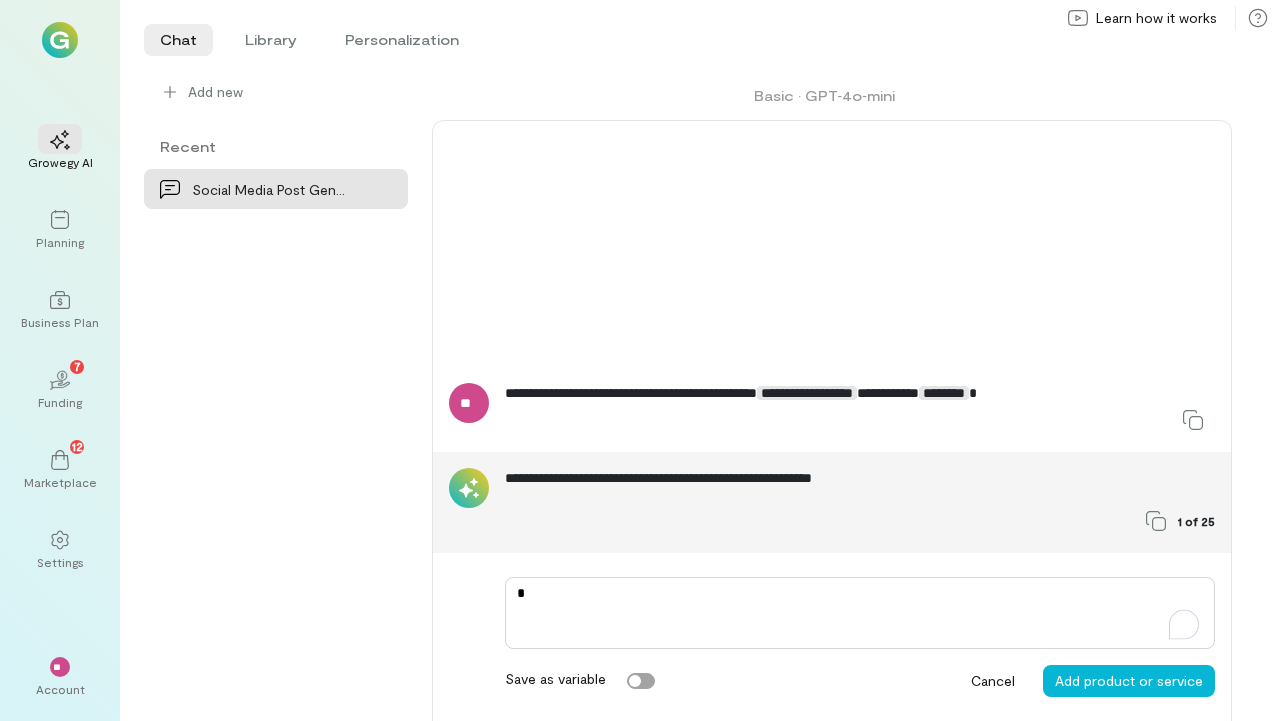 type 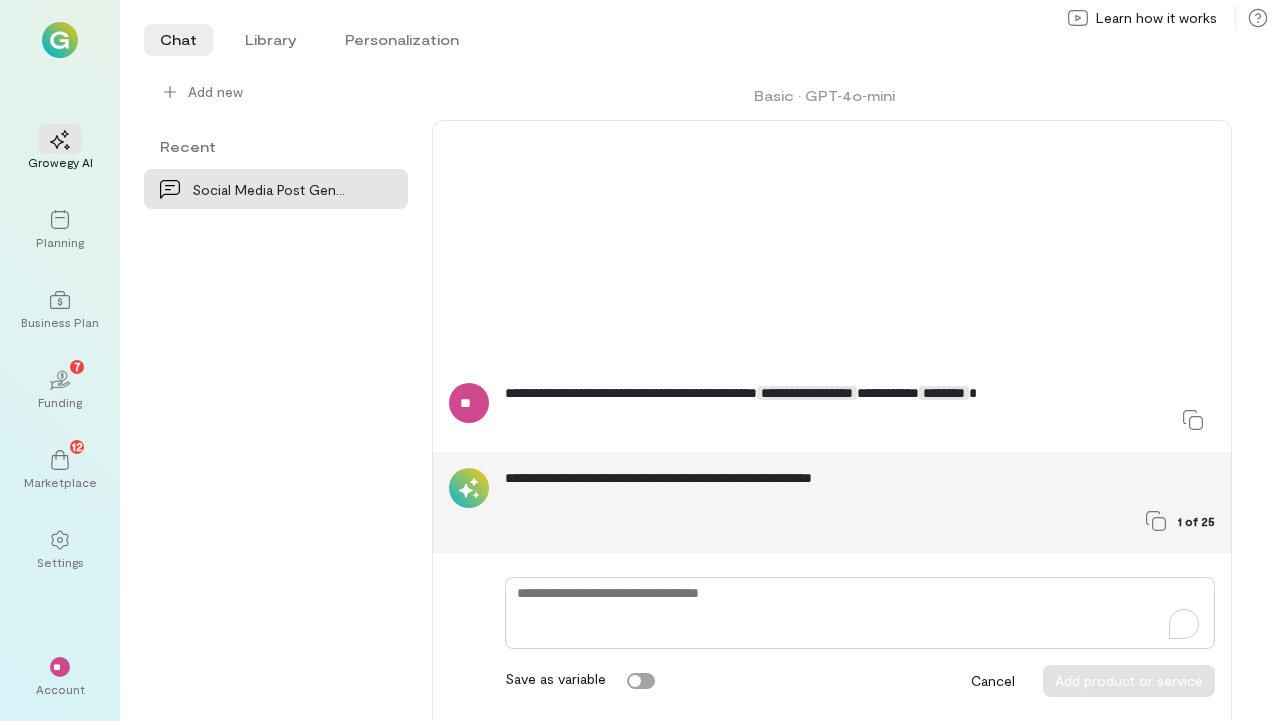 type on "*" 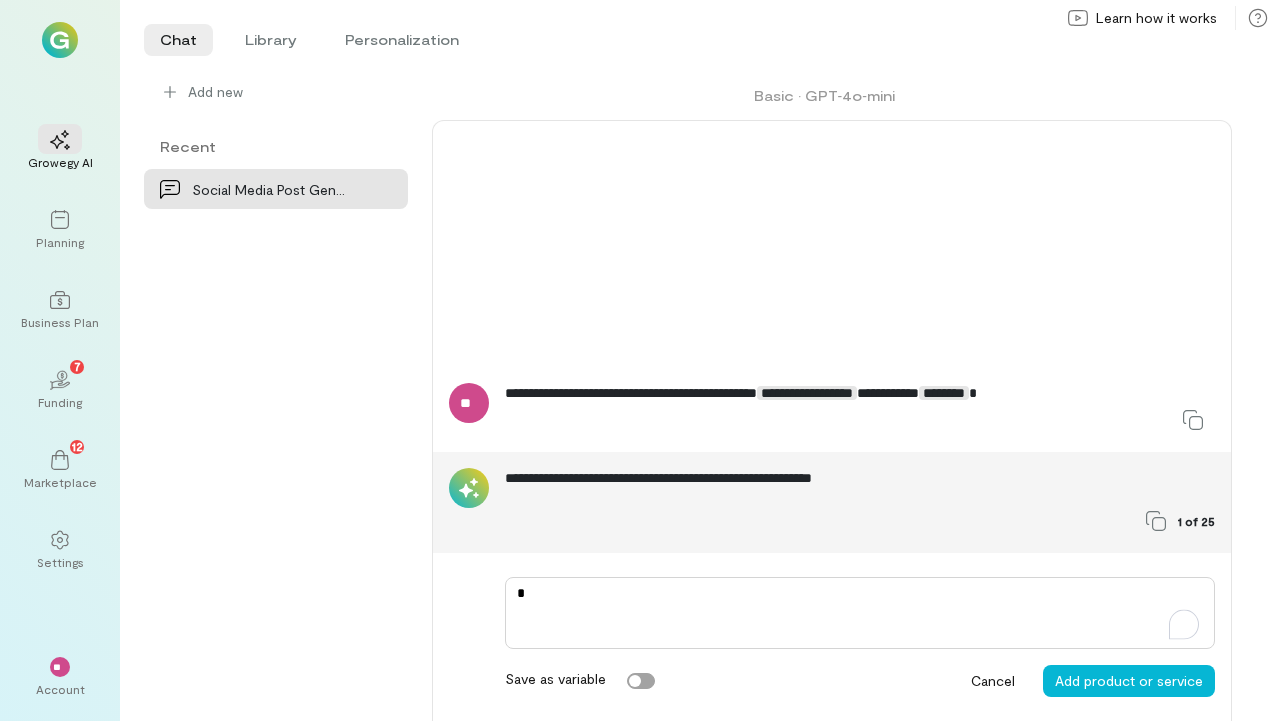 type on "**" 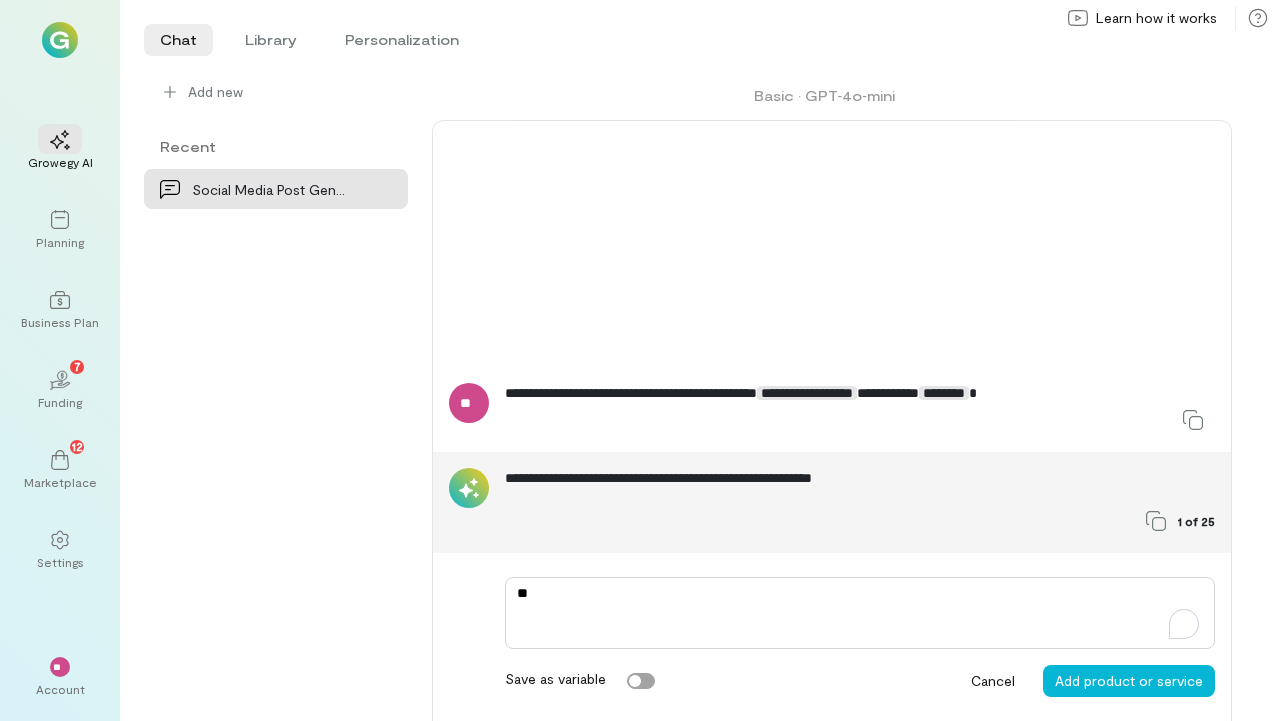 type on "*" 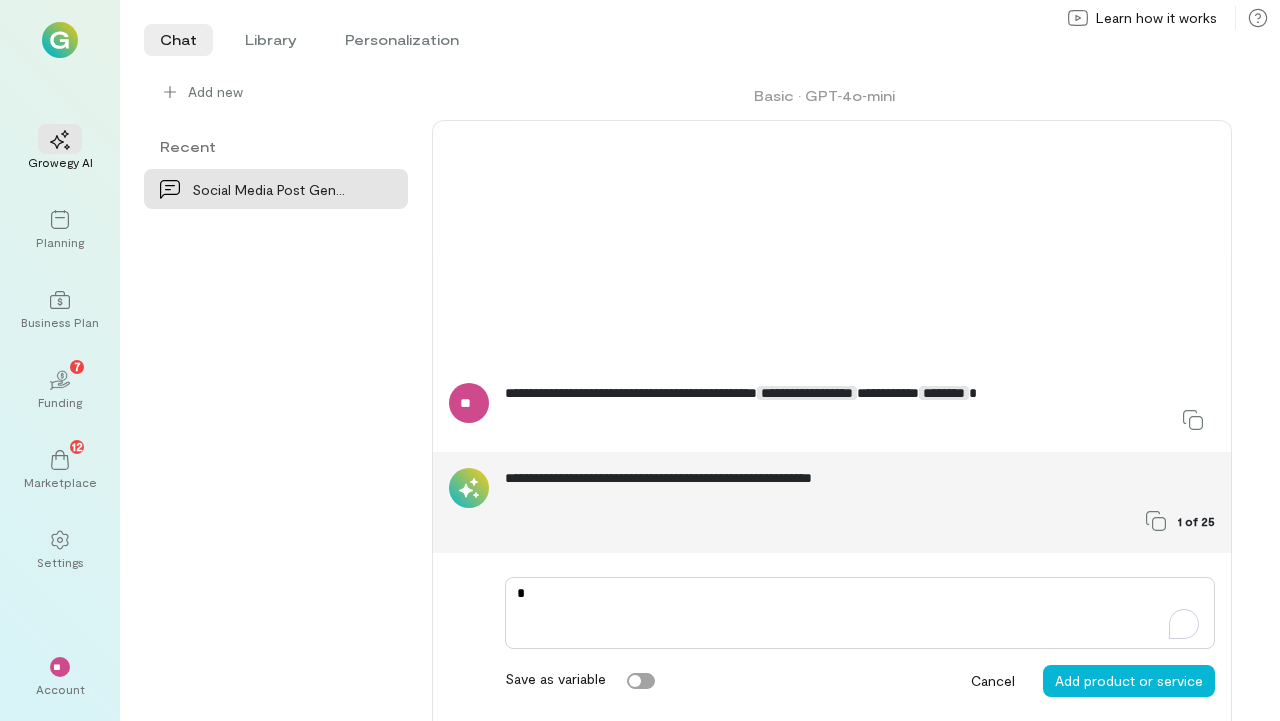type on "**" 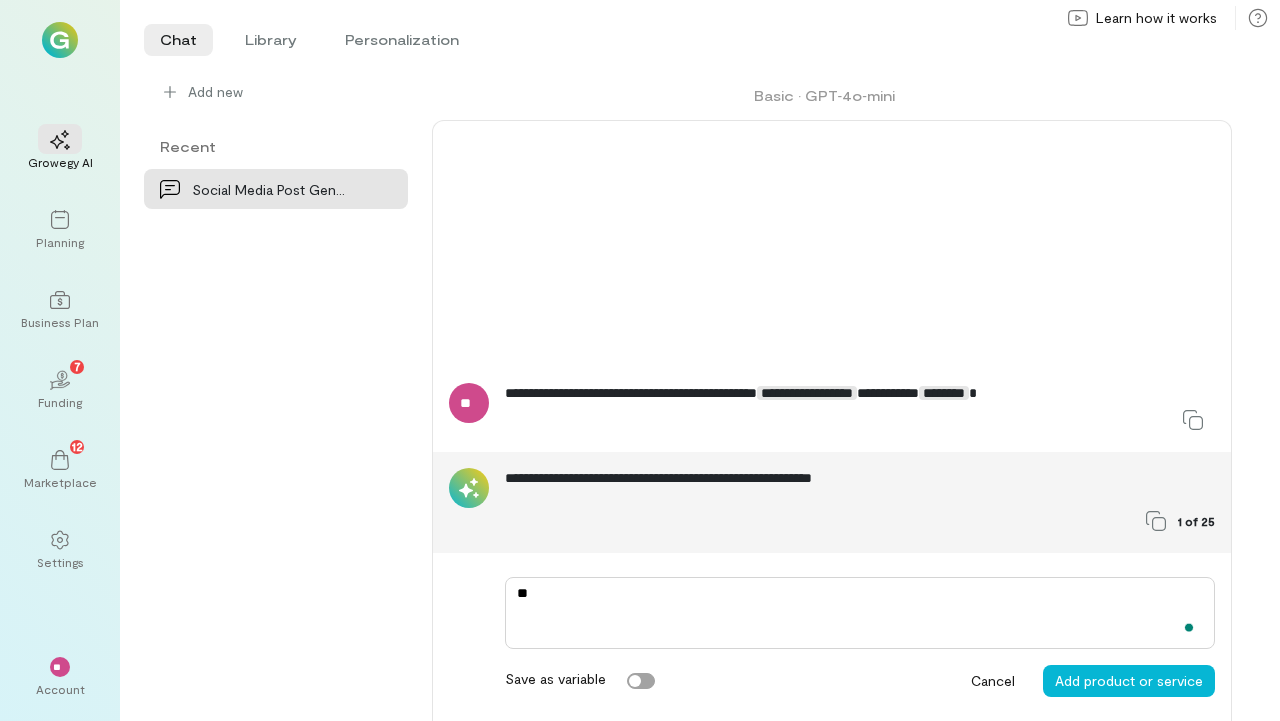 type on "***" 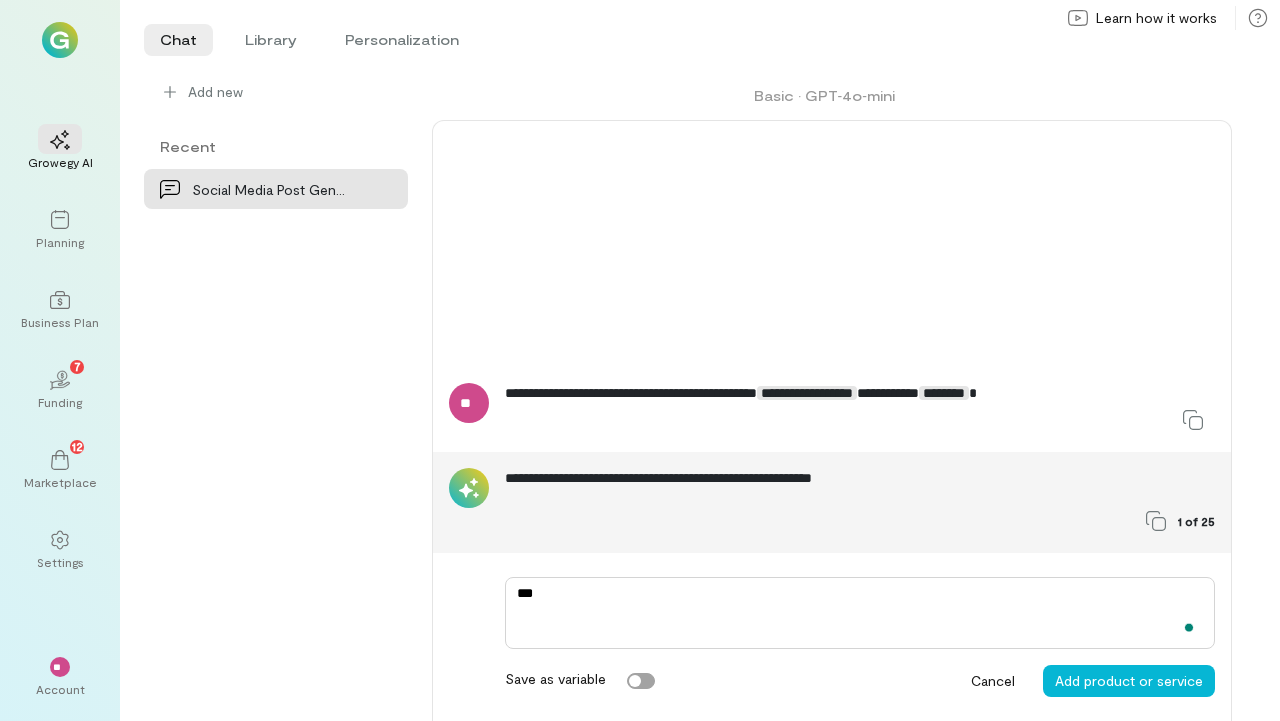 type on "****" 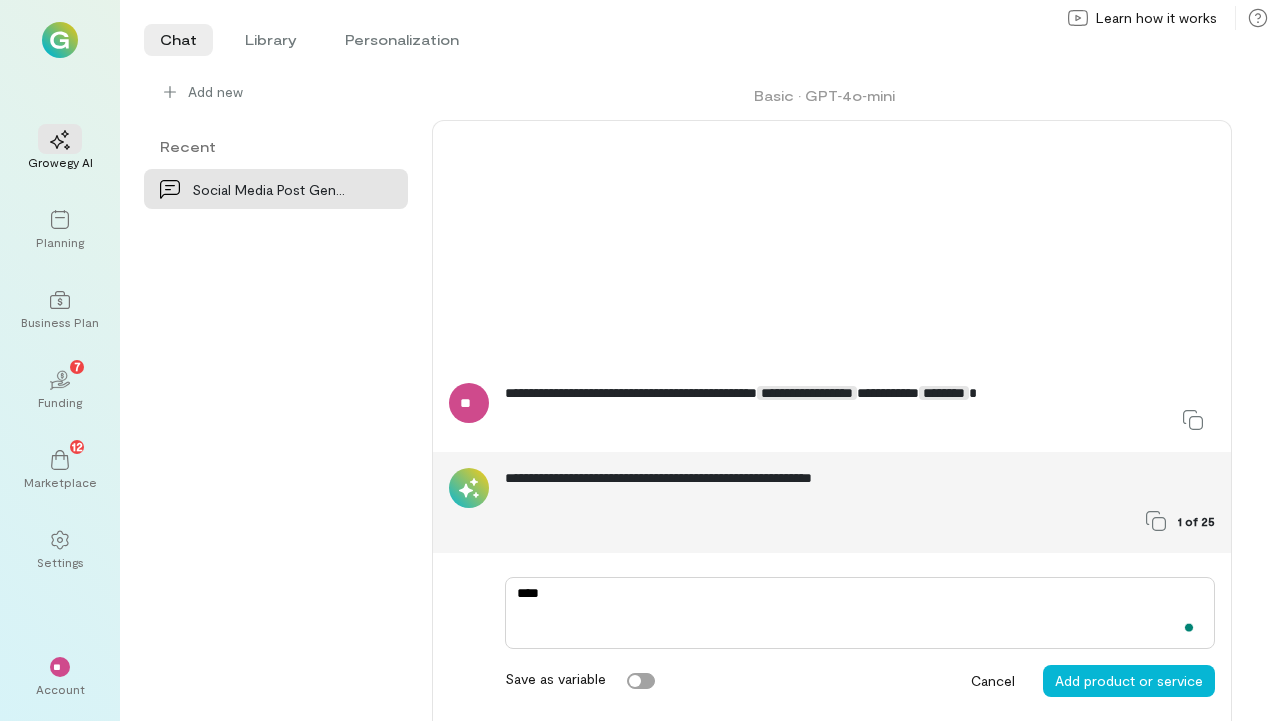 type on "*****" 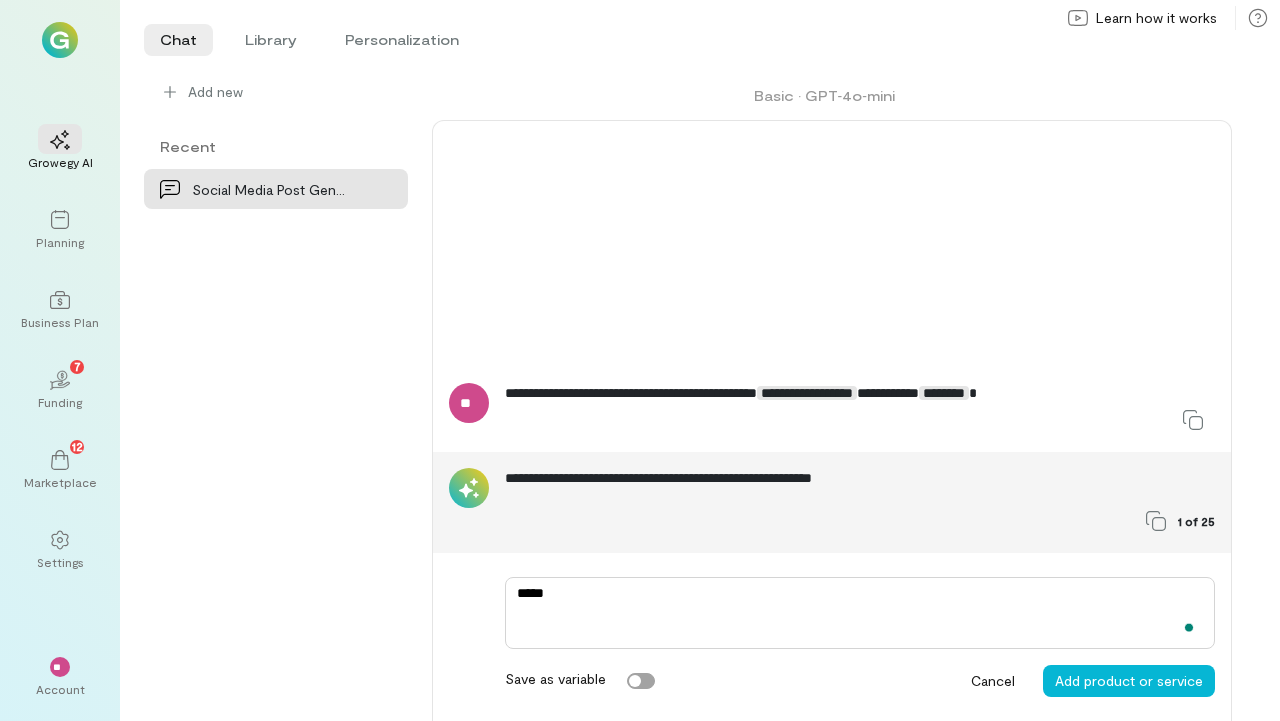type on "******" 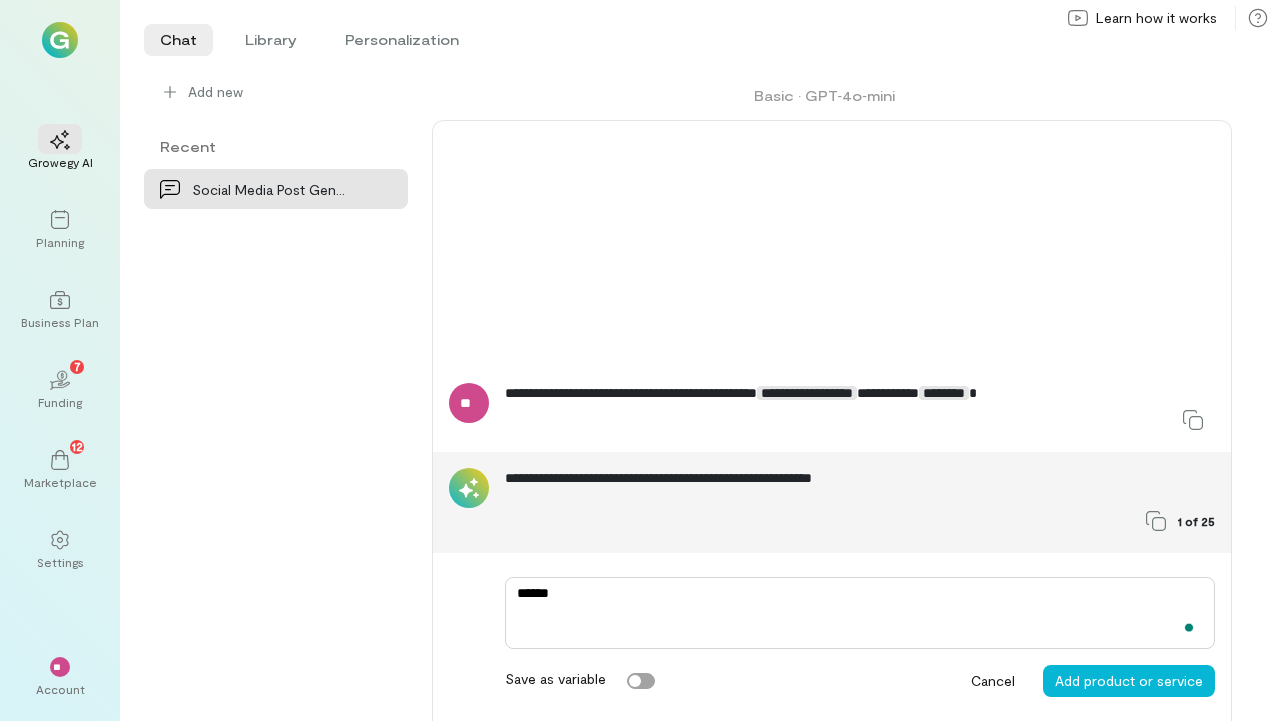 type on "*******" 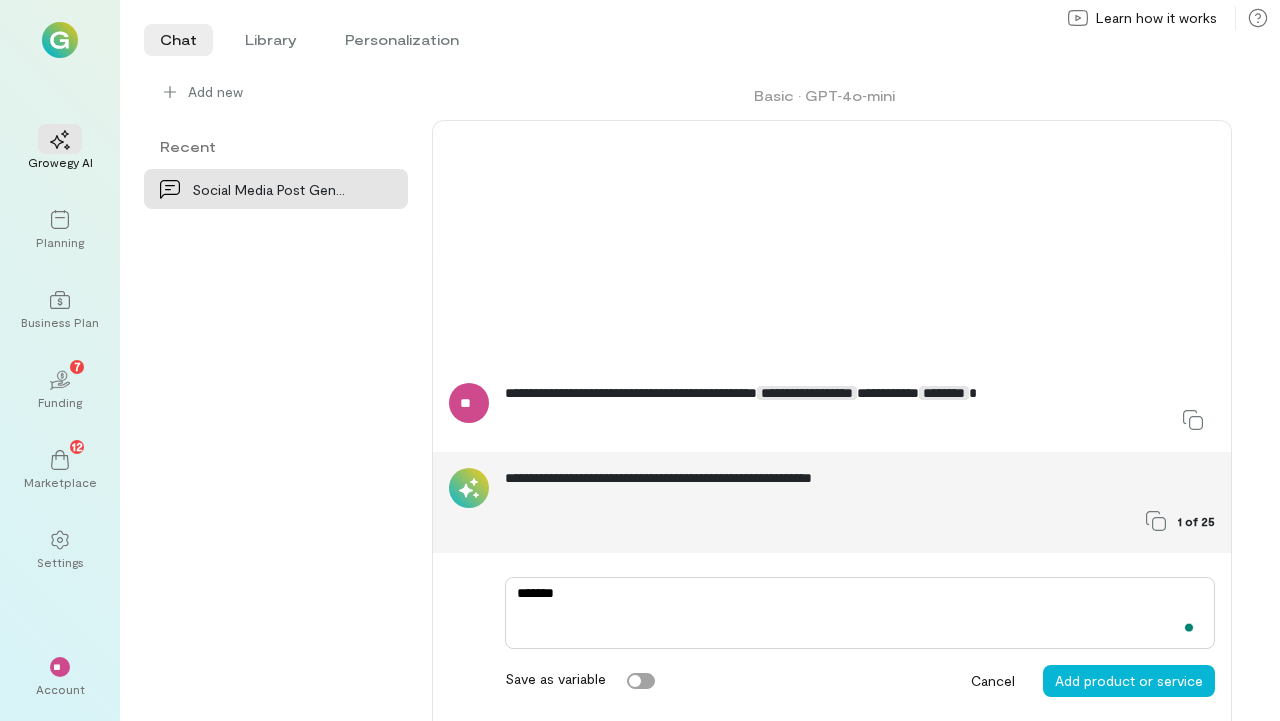 type on "********" 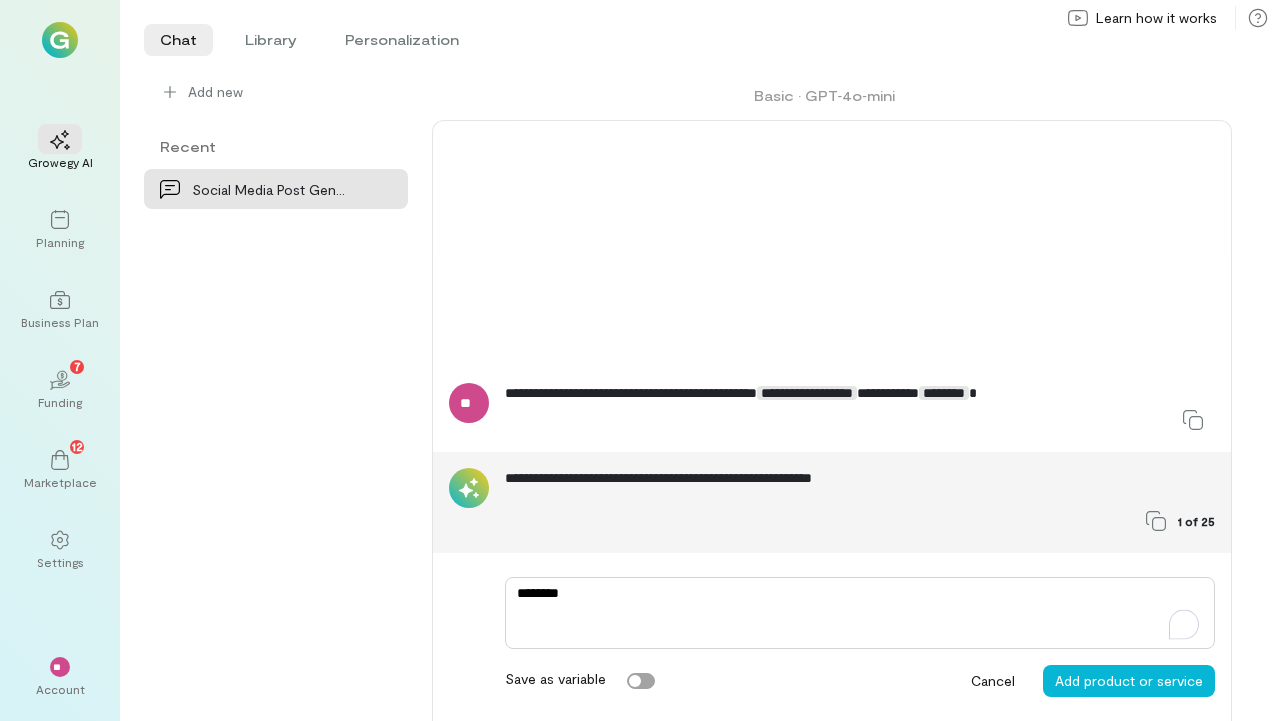 type on "********" 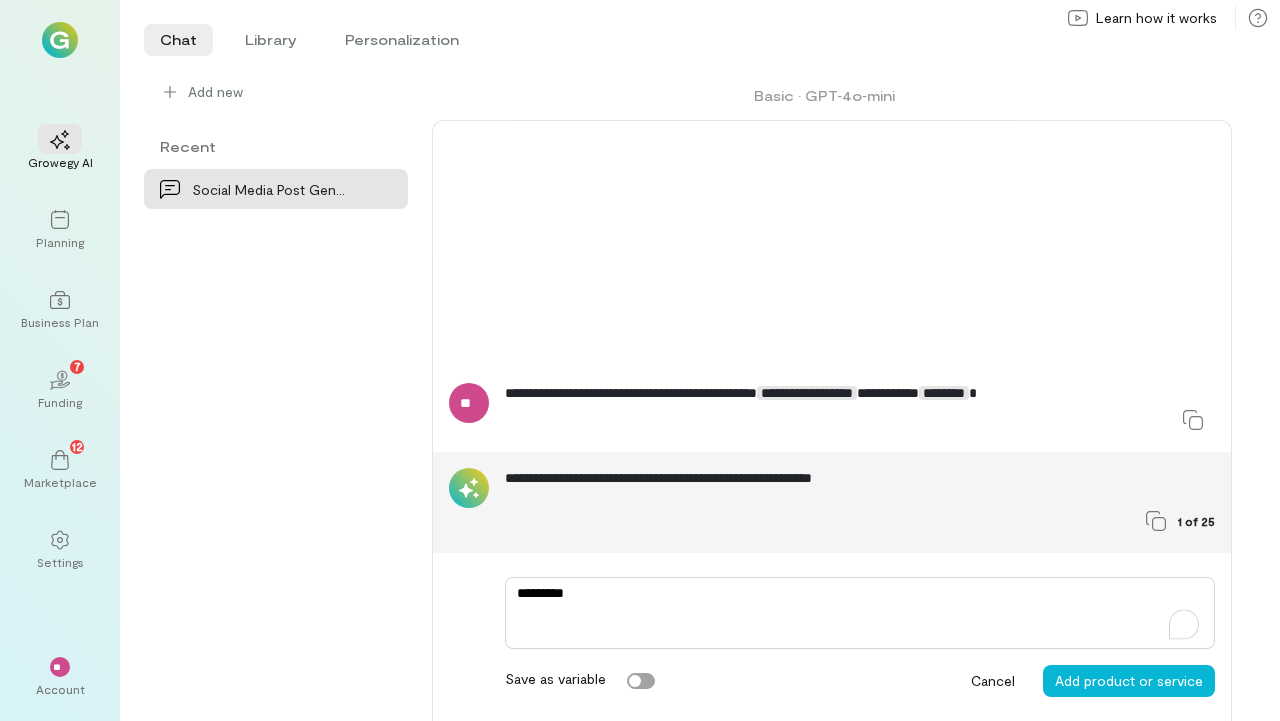 type on "*" 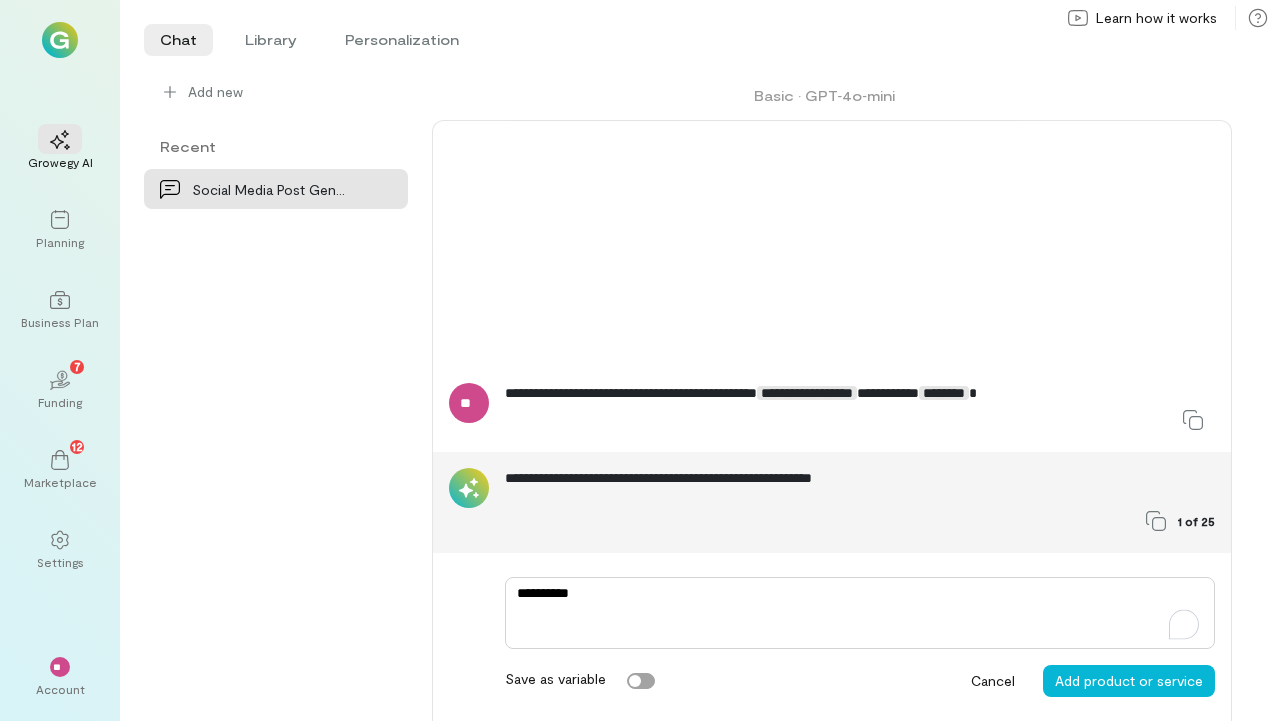type on "**********" 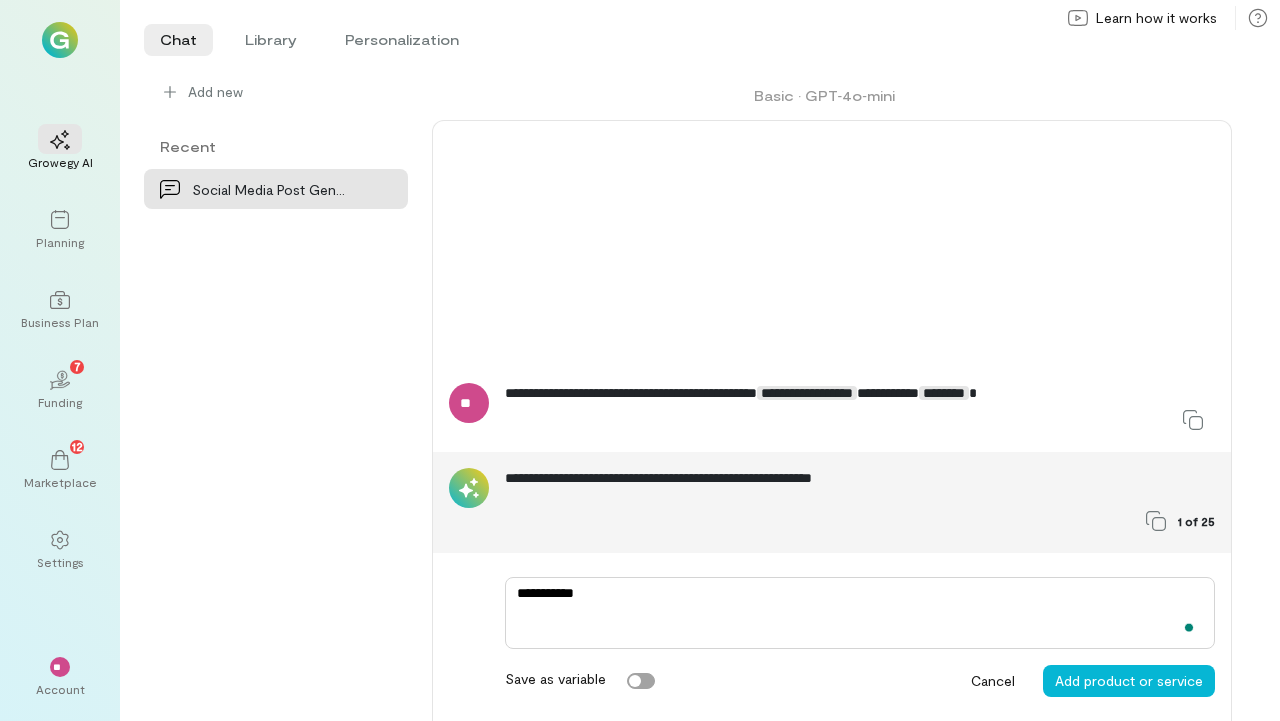 type on "**********" 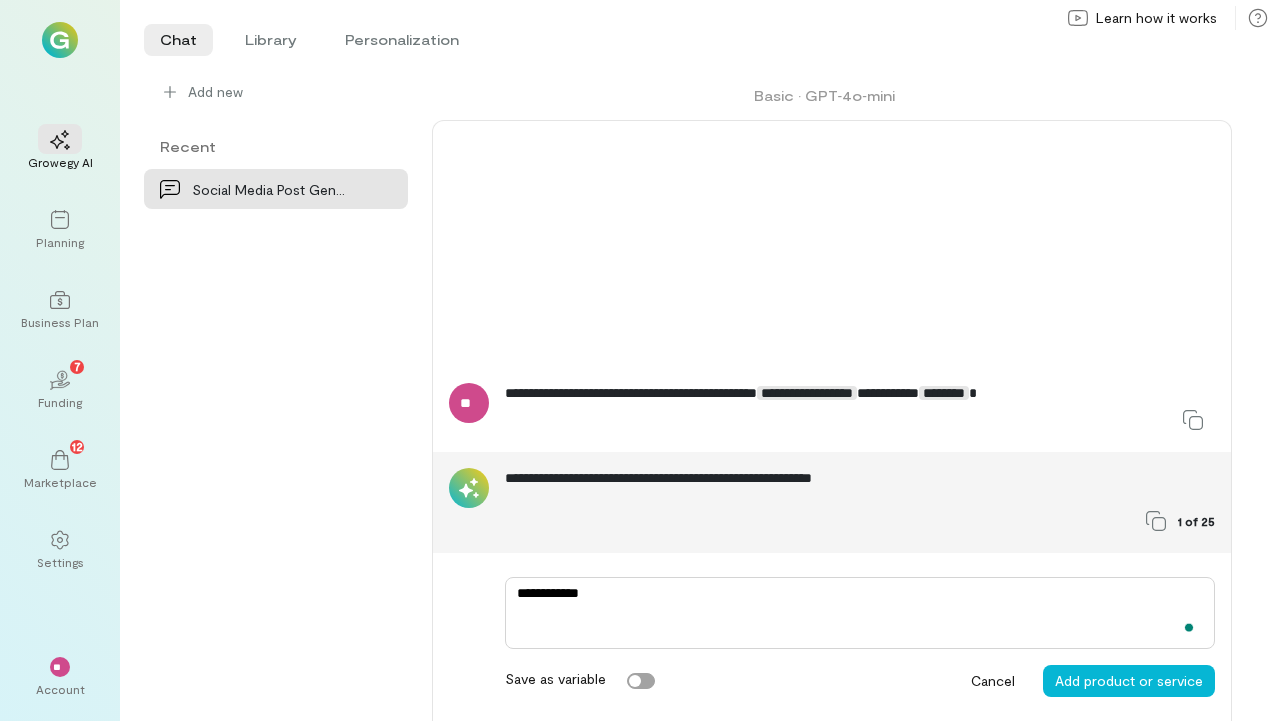 type on "**********" 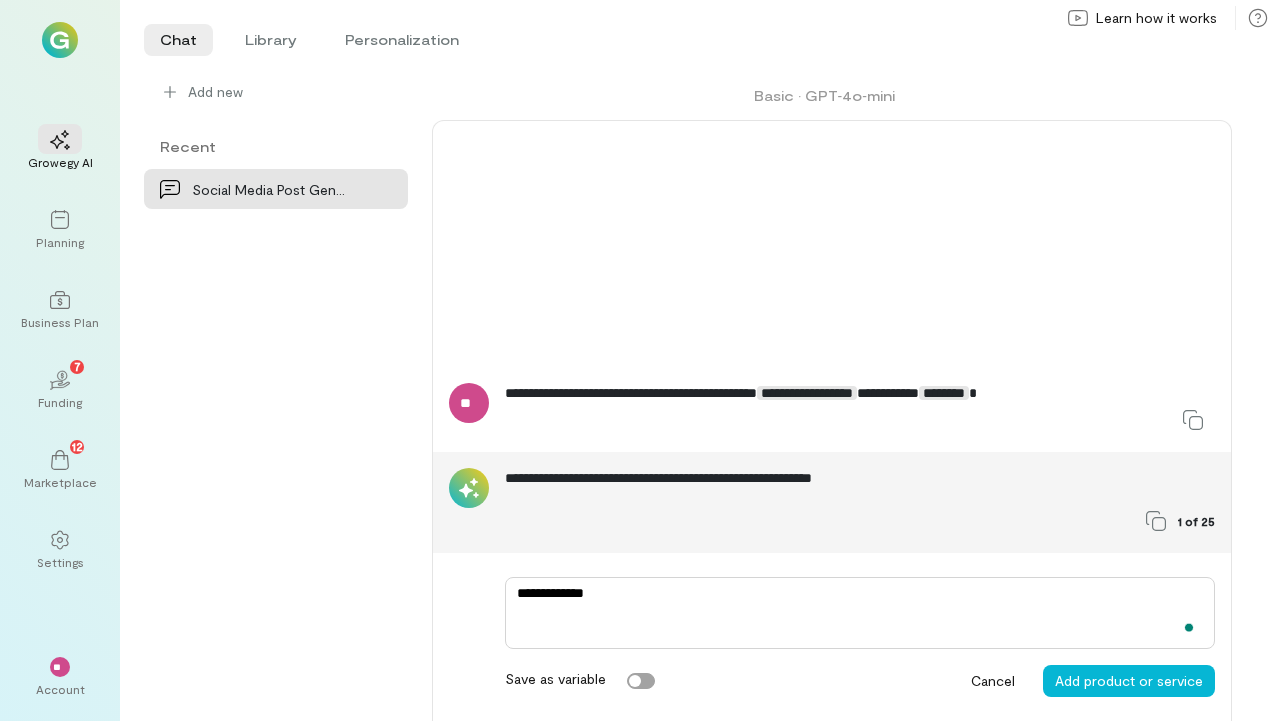 type on "**********" 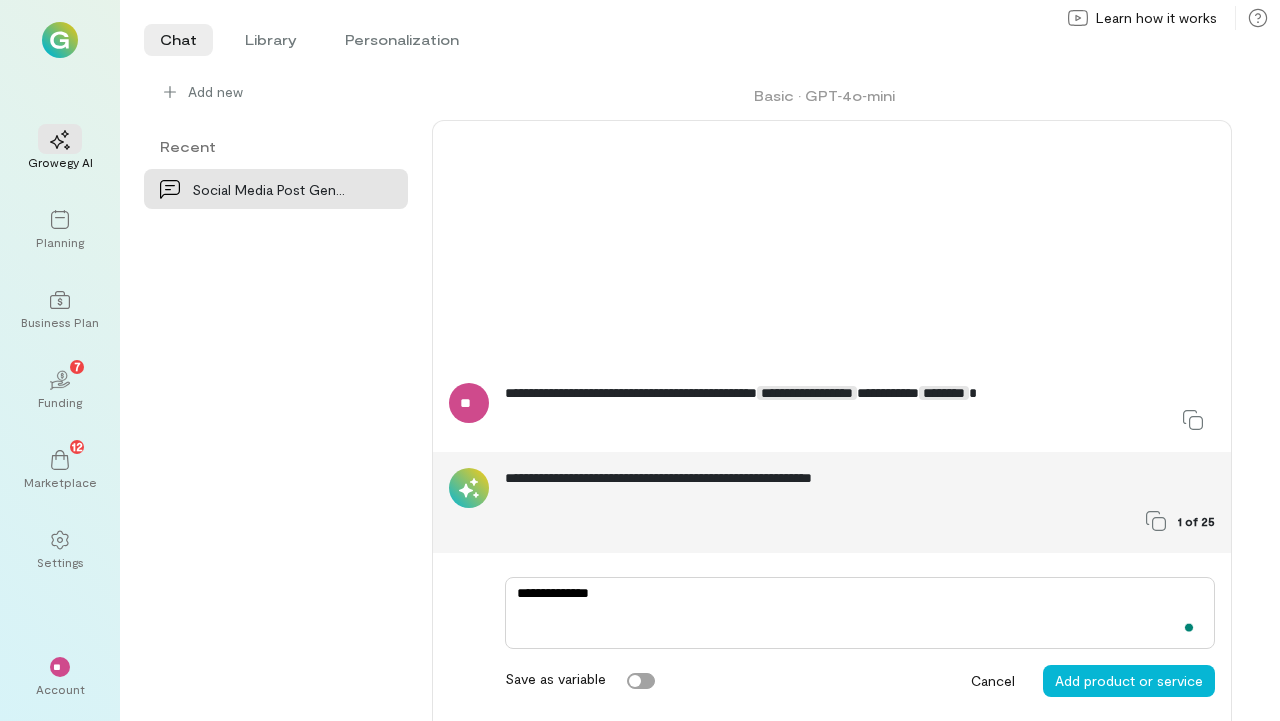 type on "**********" 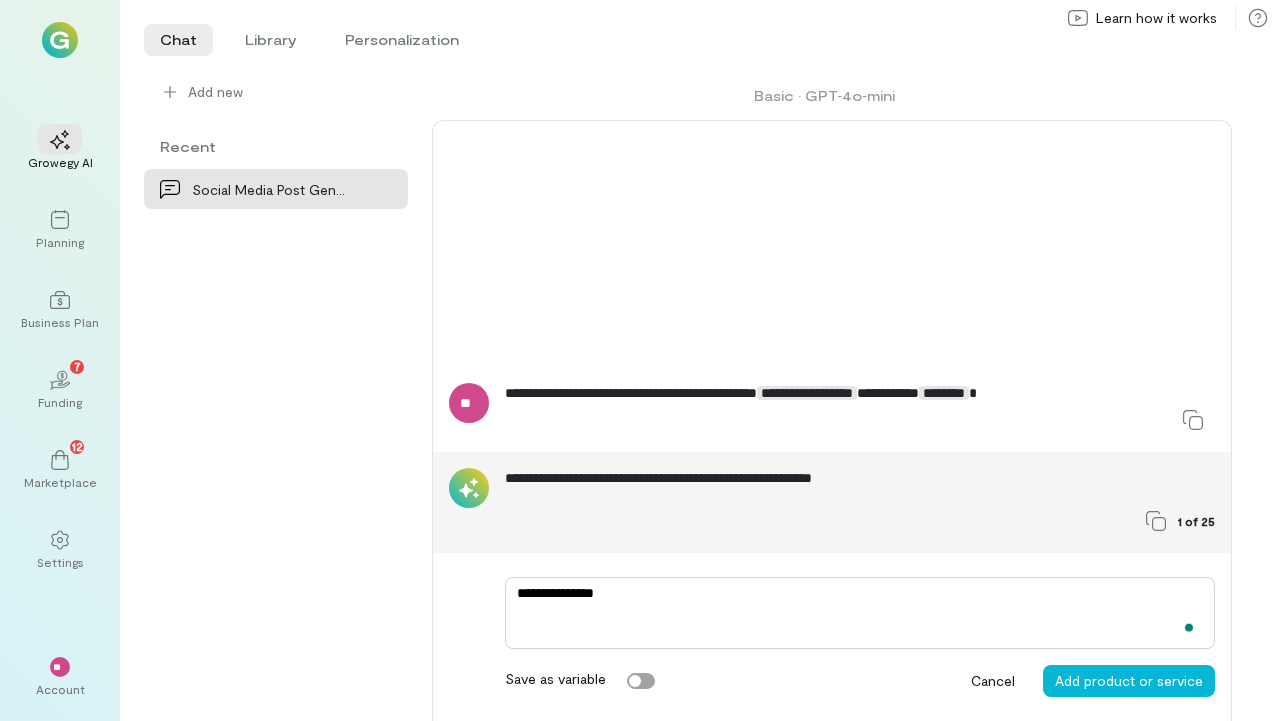 type on "**********" 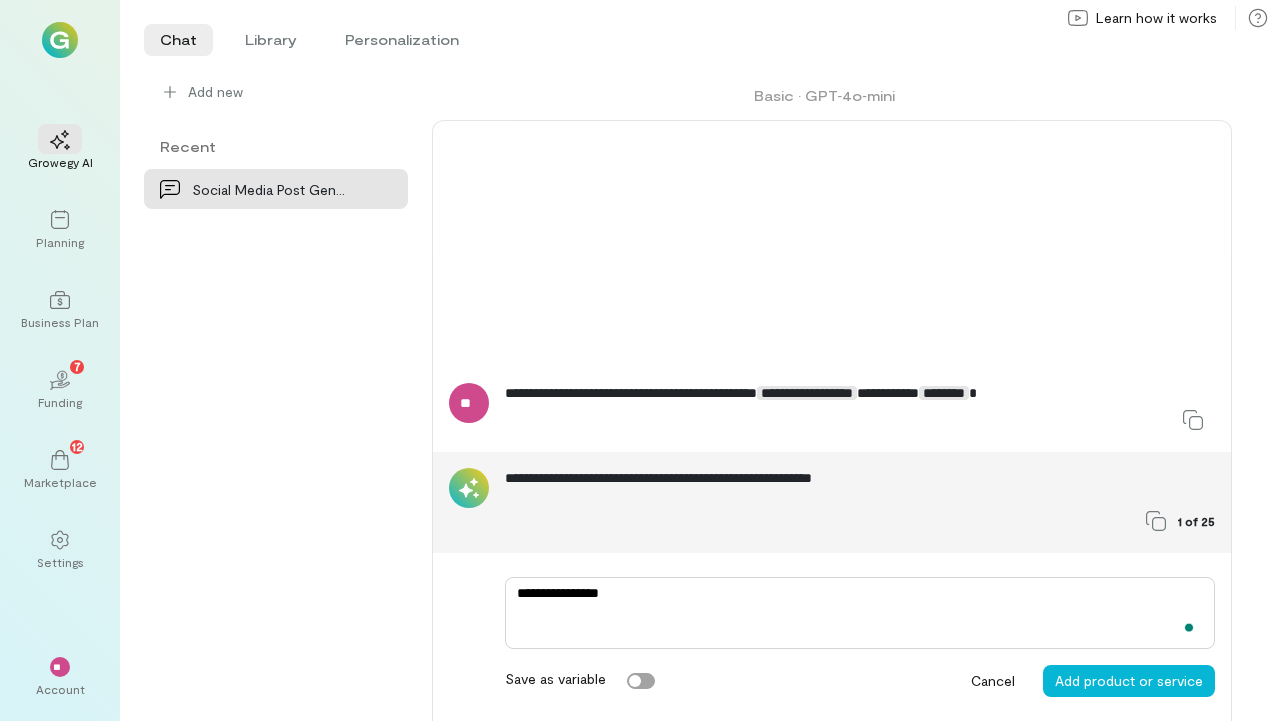 type on "**********" 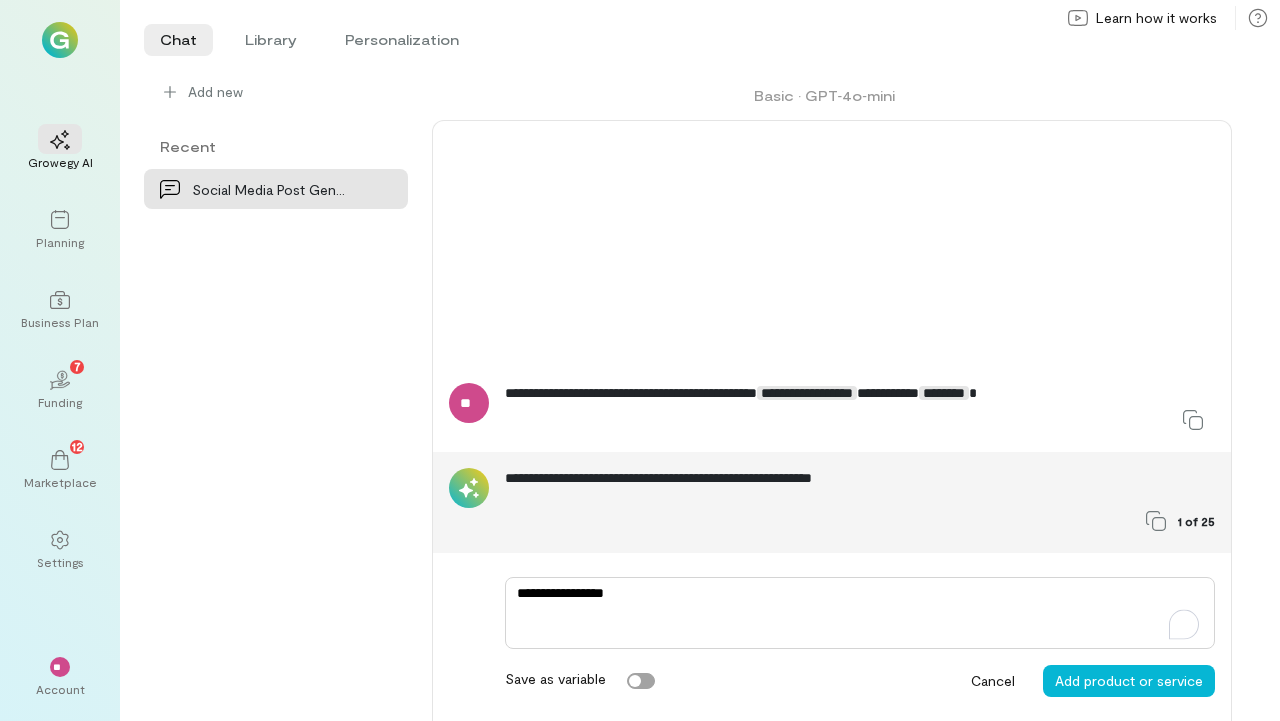 type on "**********" 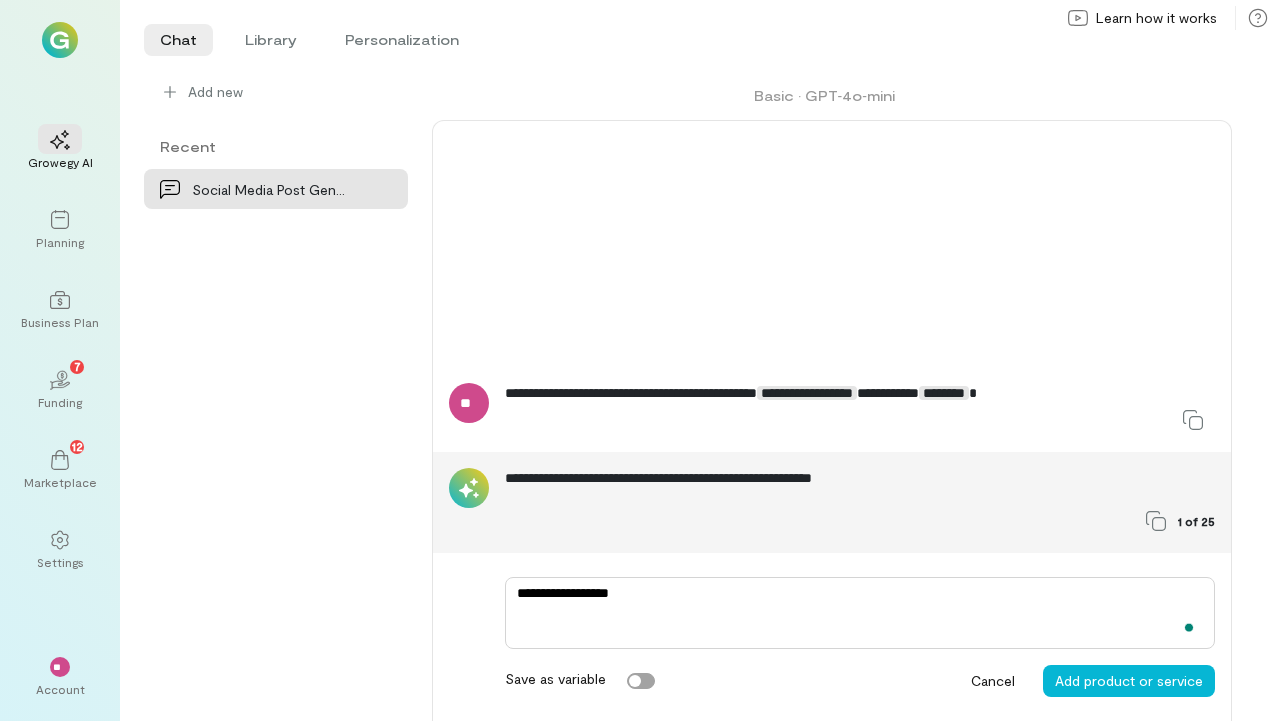 type on "**********" 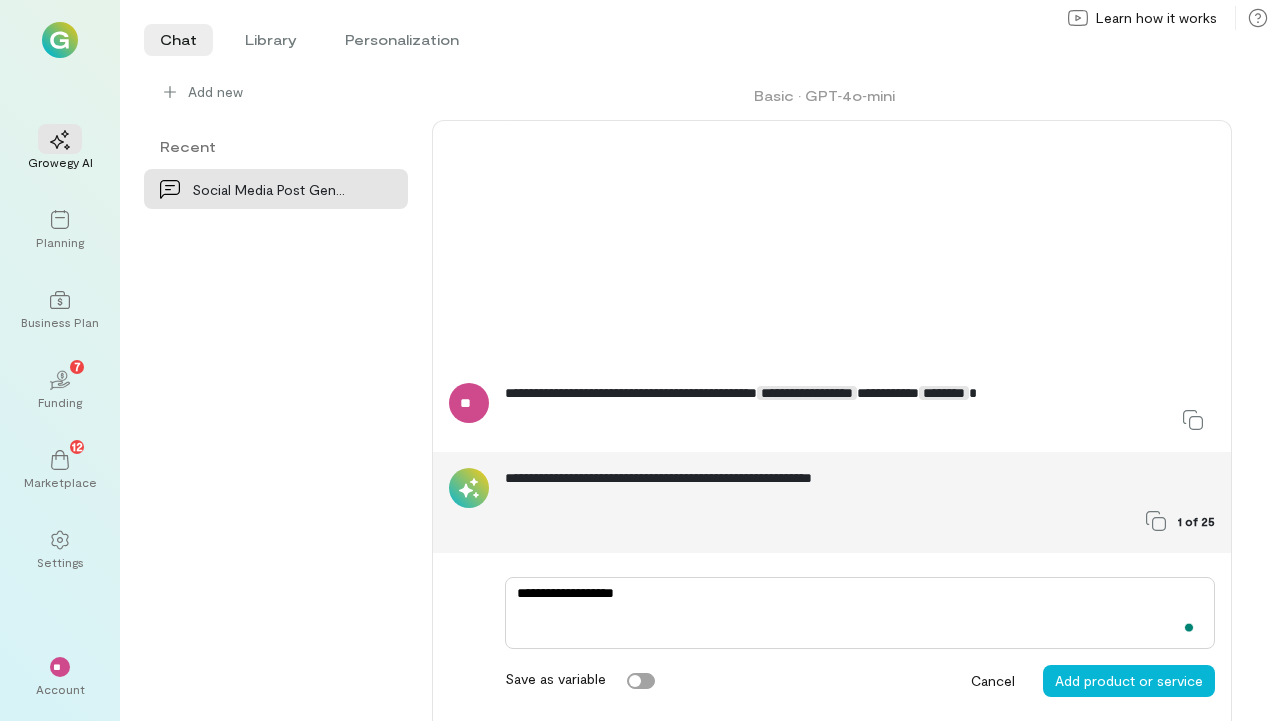 type on "**********" 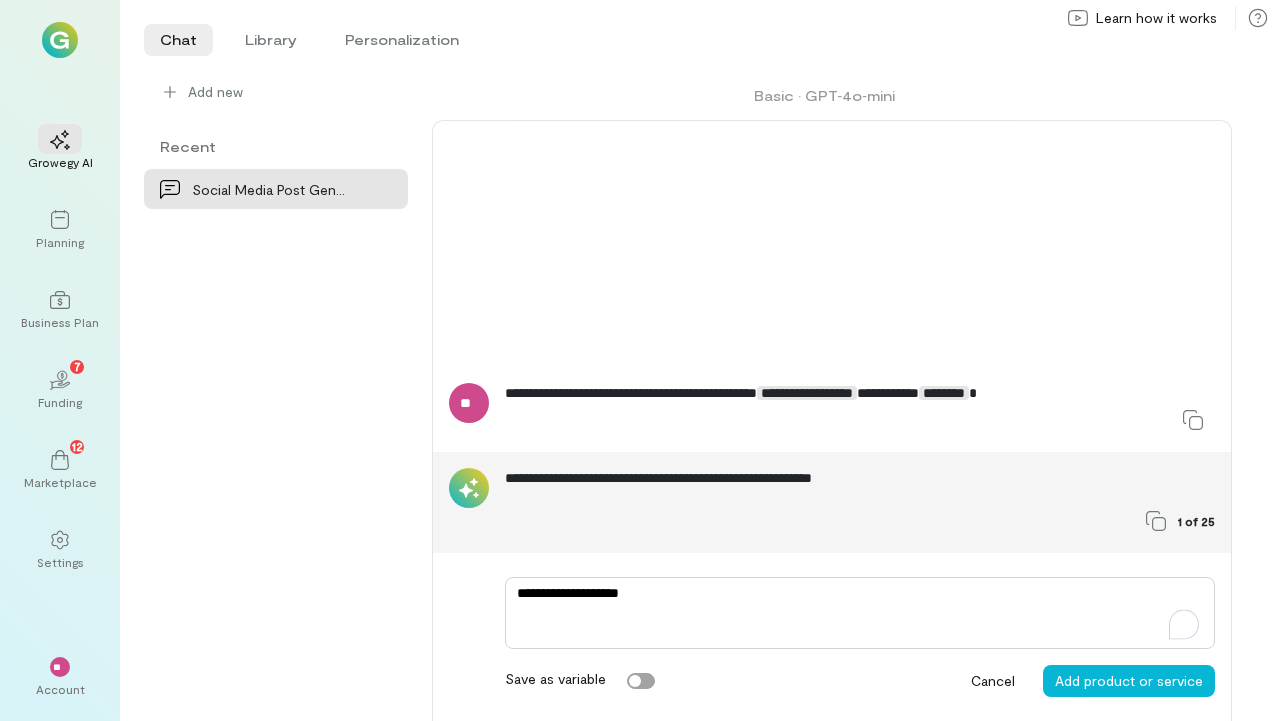 type on "**********" 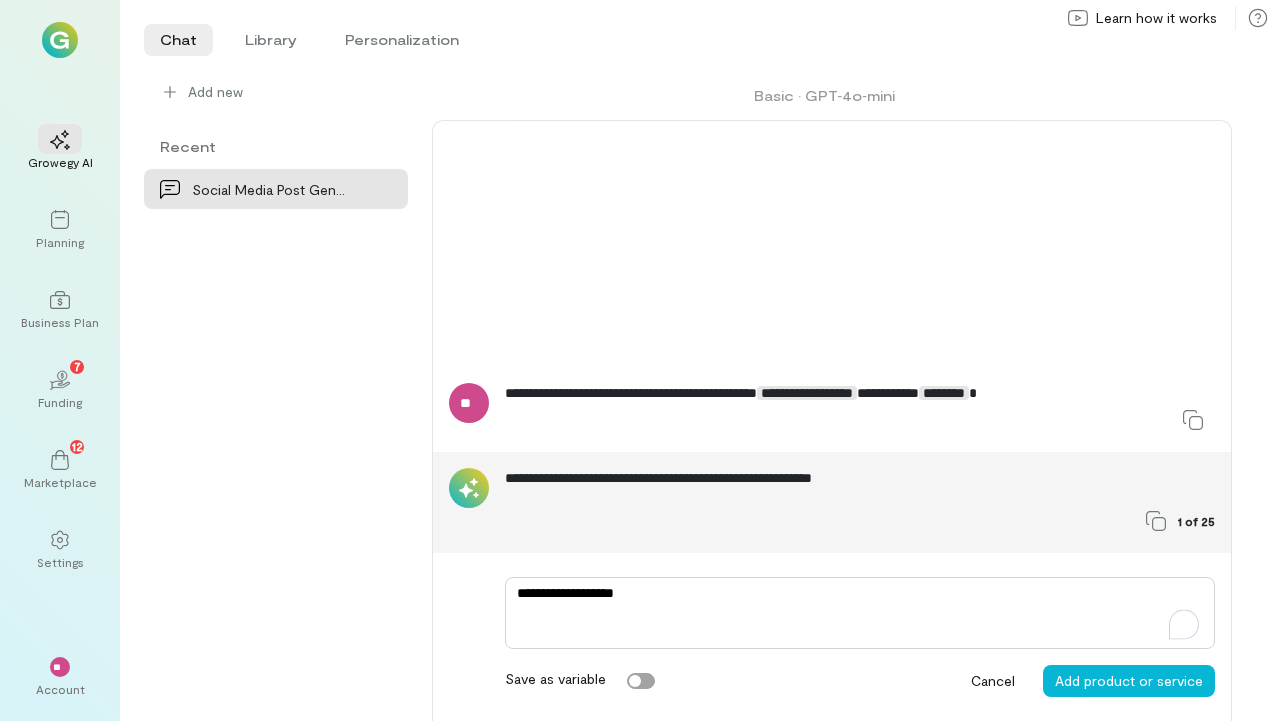 type on "**********" 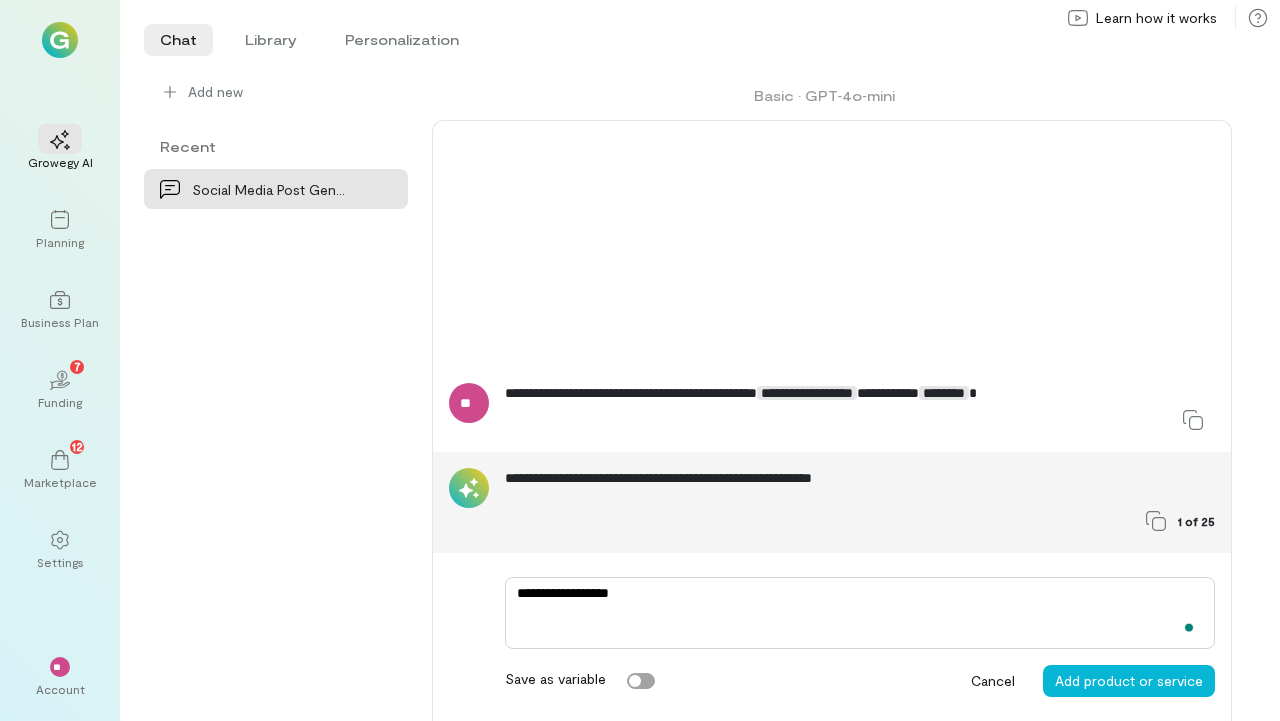 type on "**********" 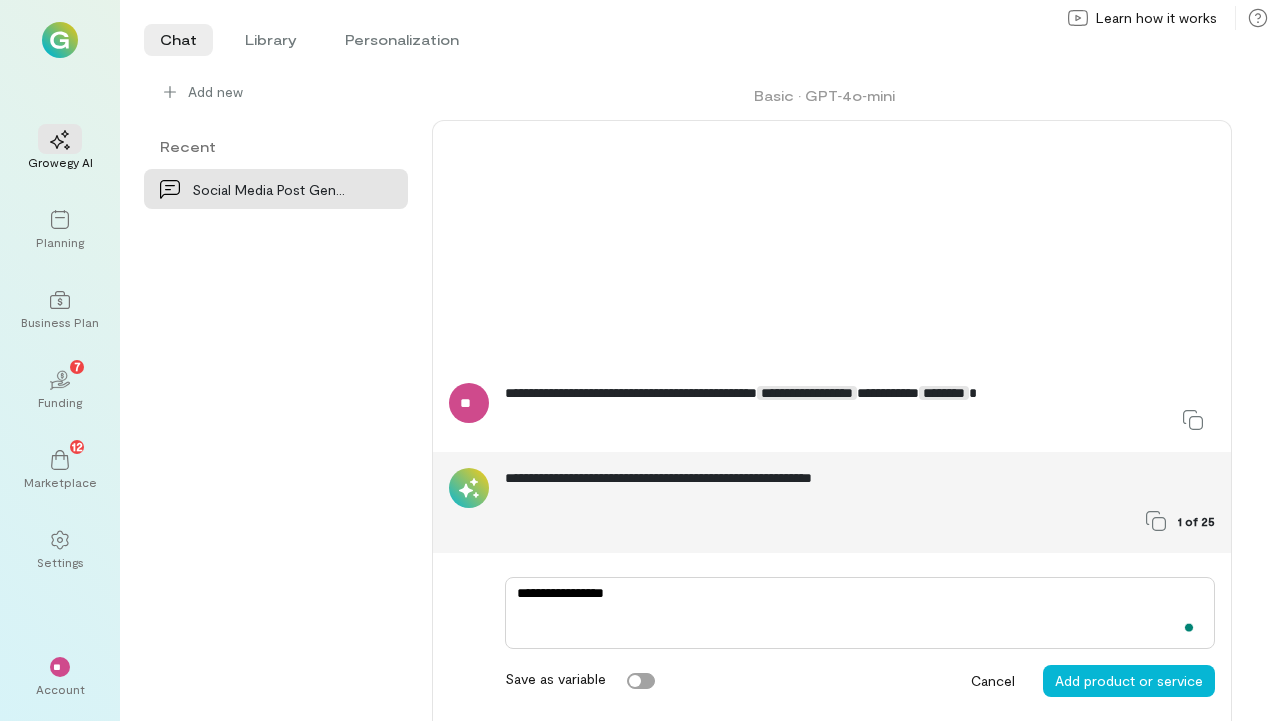 type on "**********" 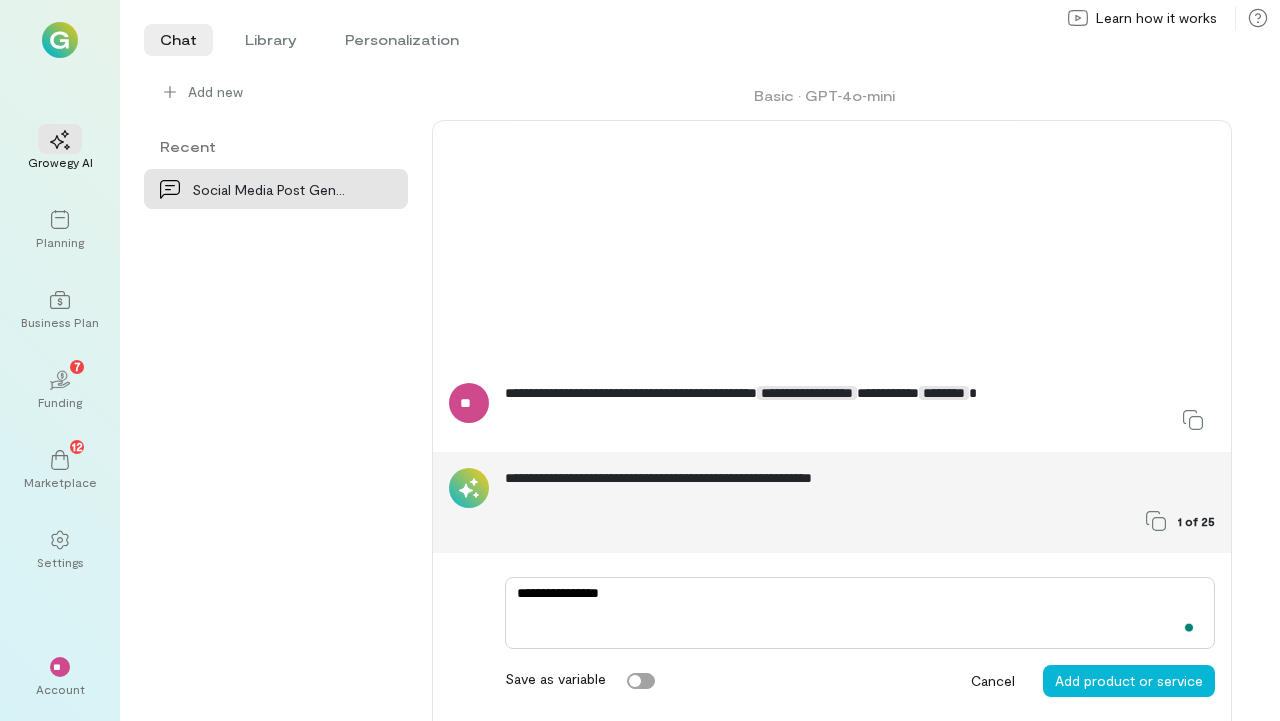 type on "**********" 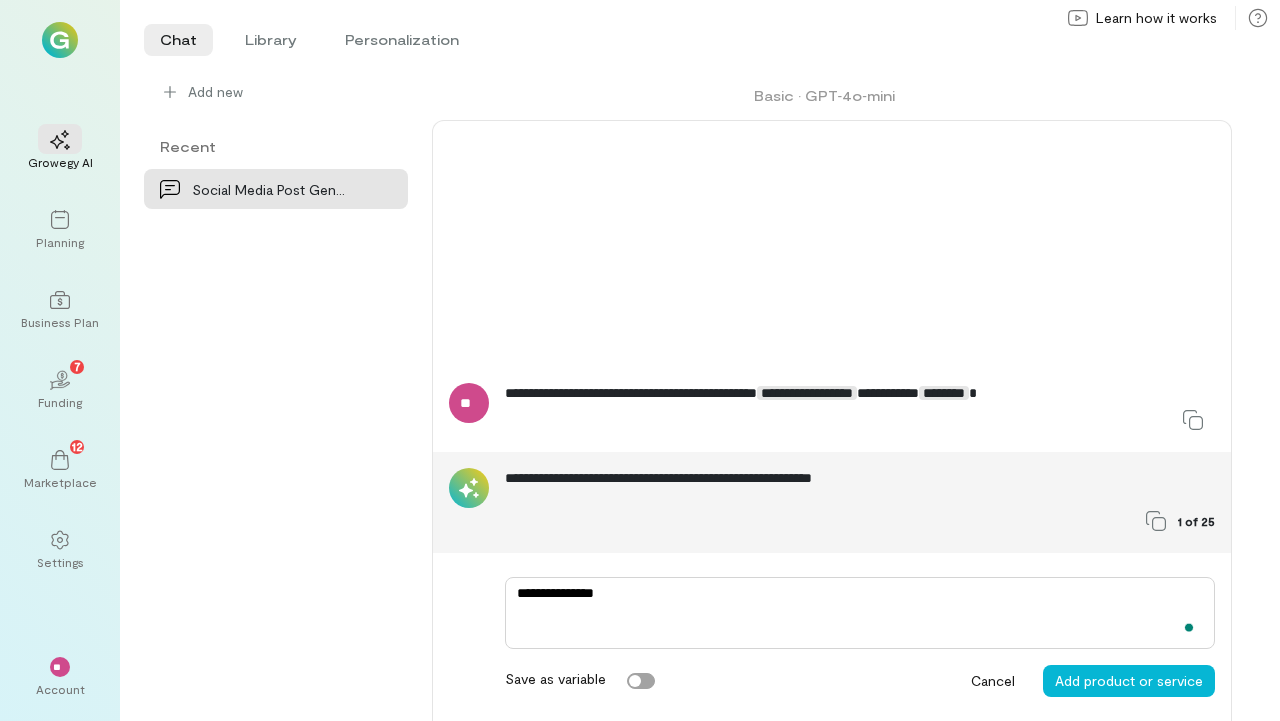 type on "**********" 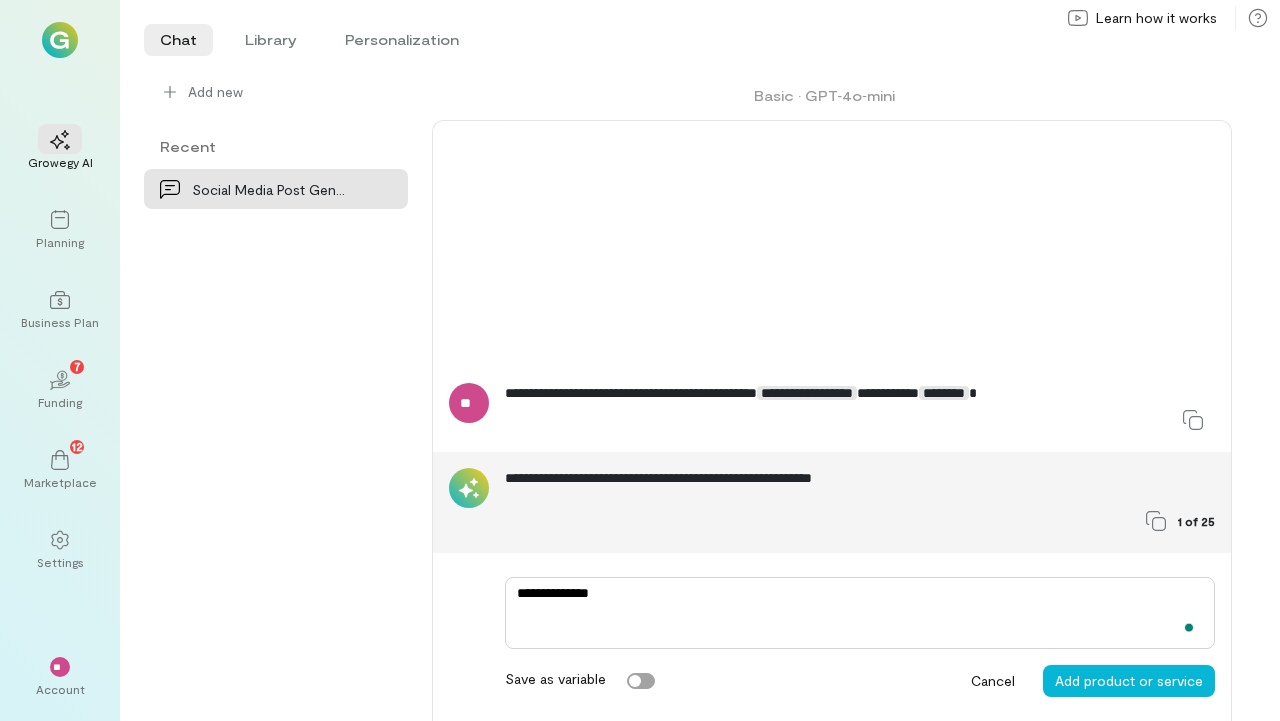 type on "*" 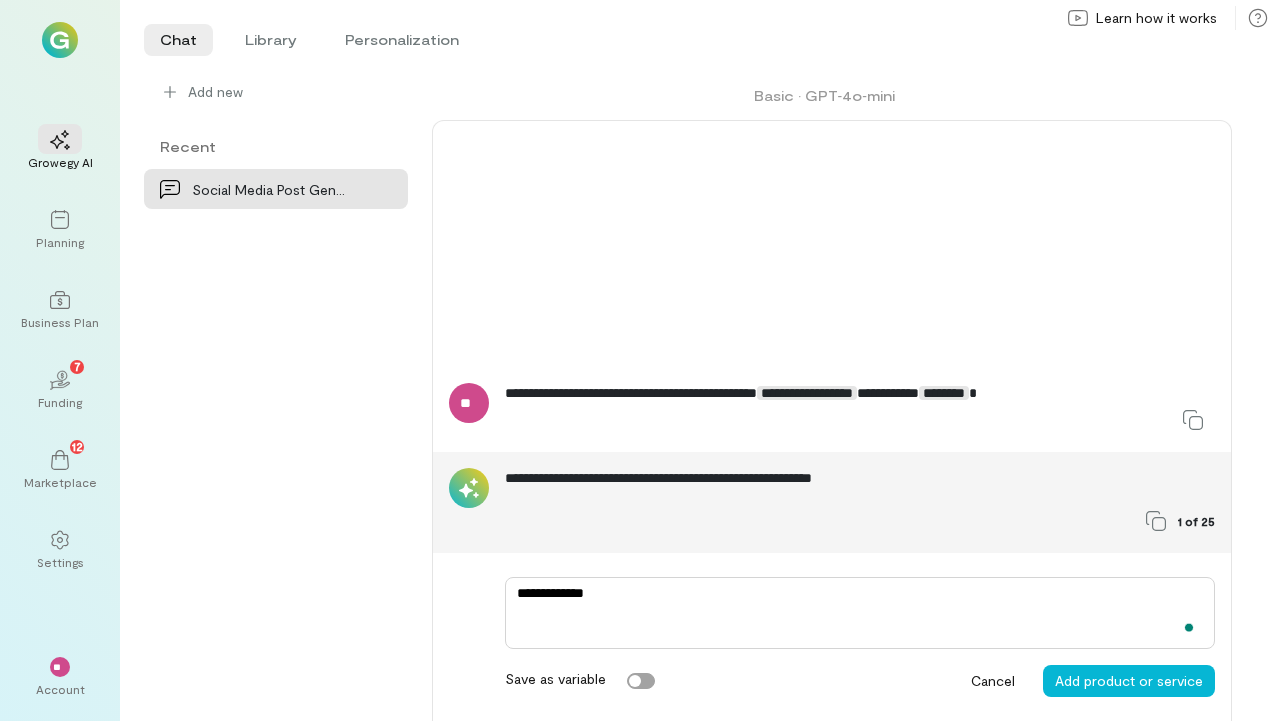 type on "**********" 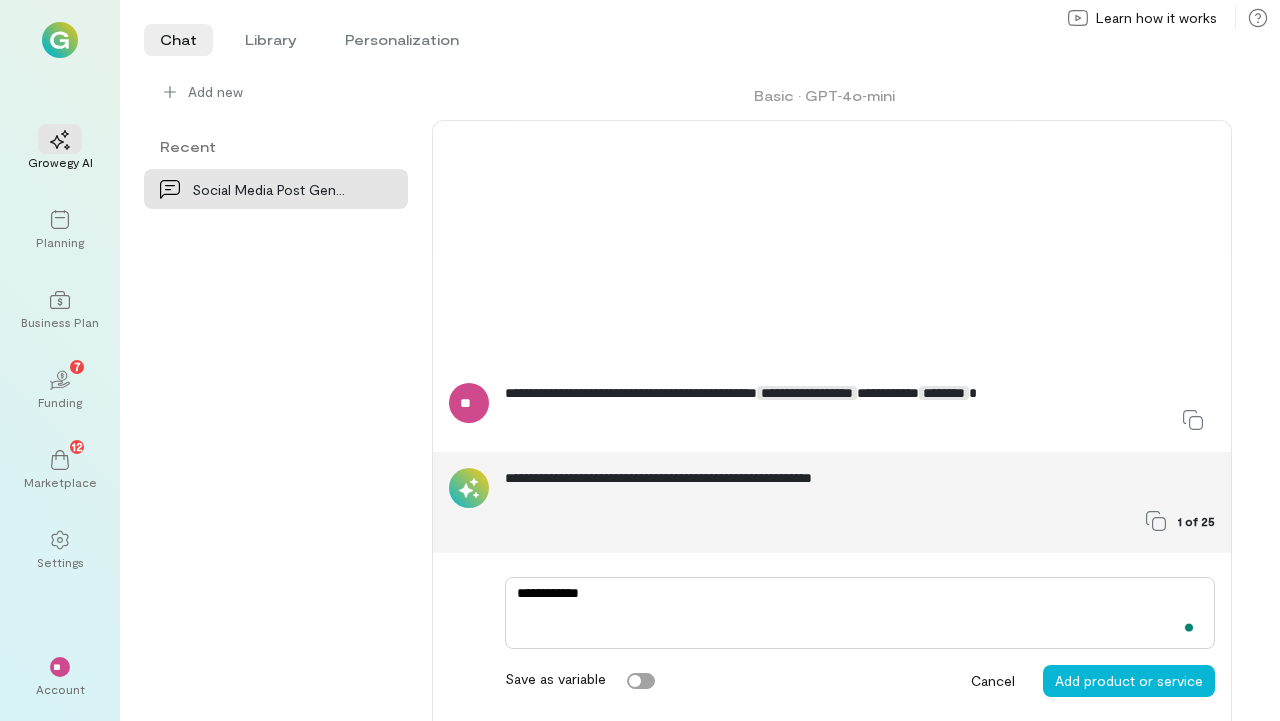 type on "**********" 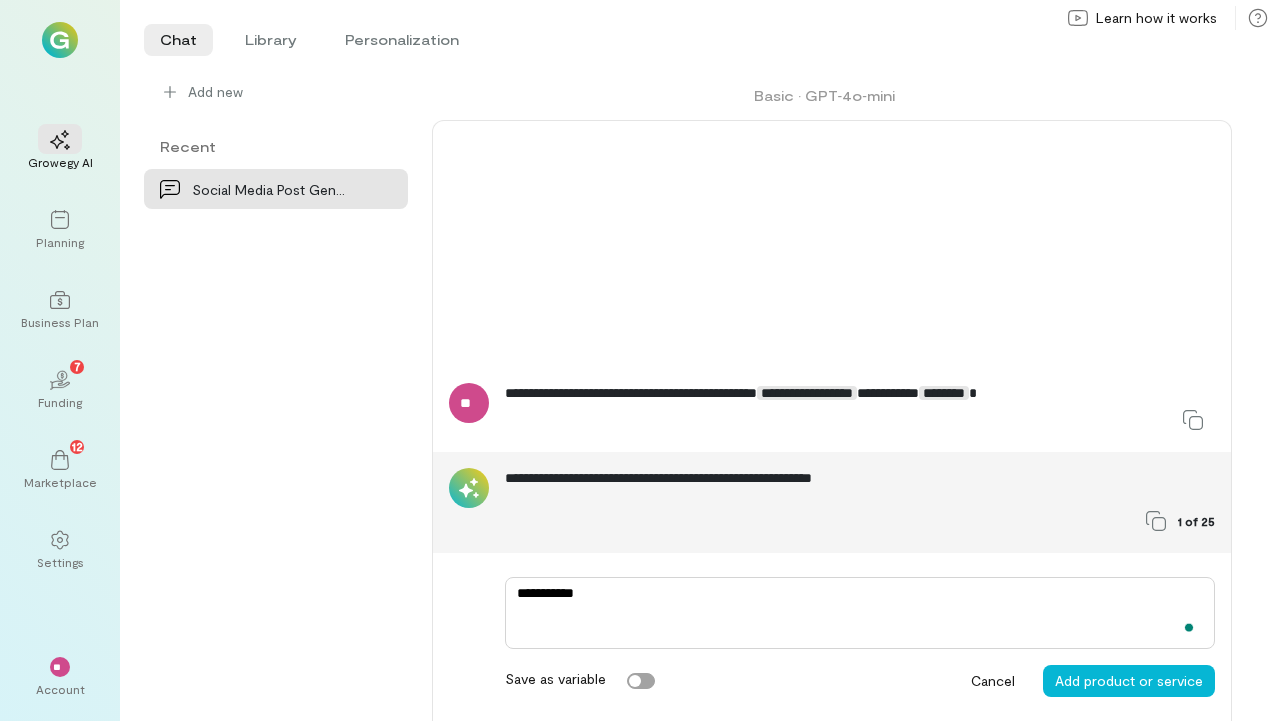 type on "**********" 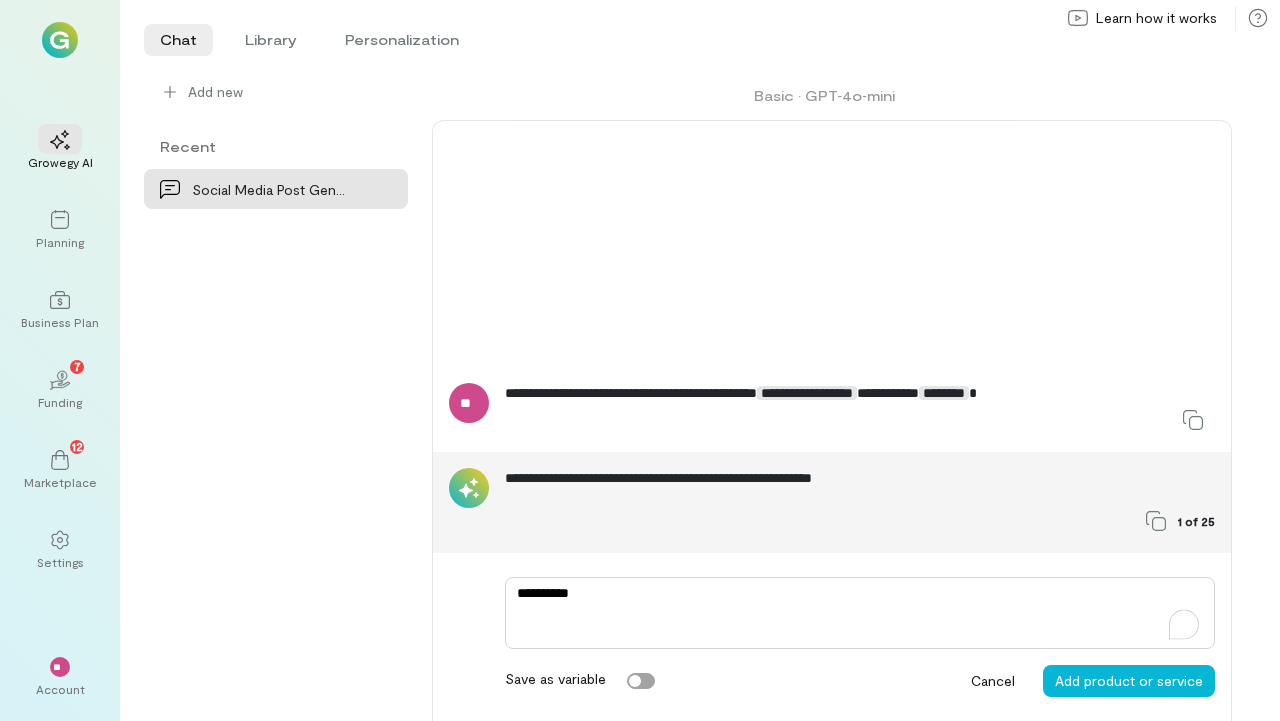 type on "**********" 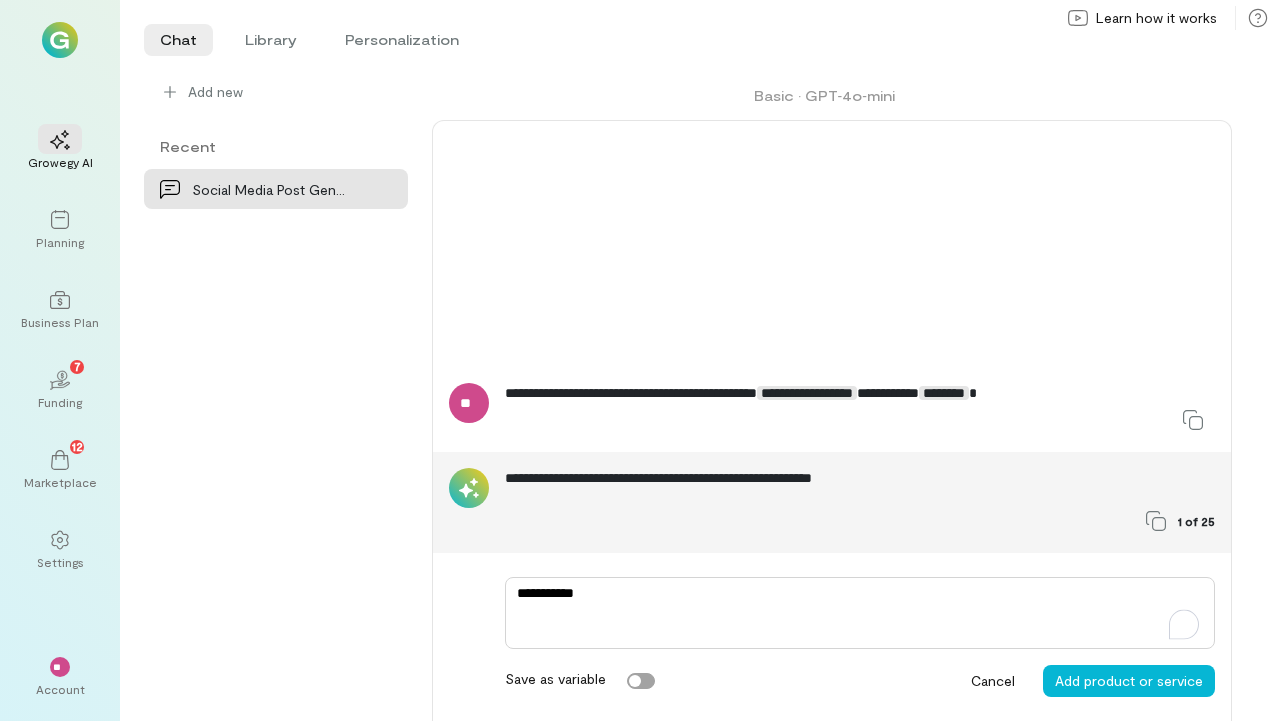 type on "**********" 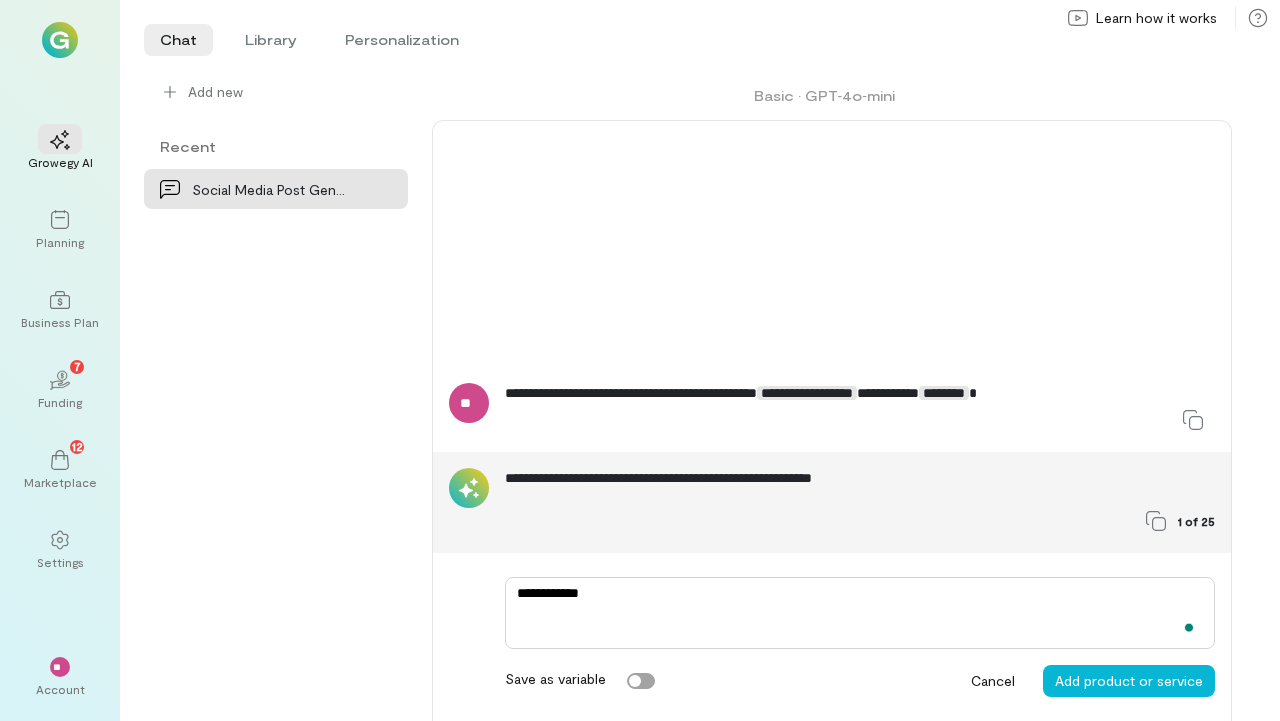 type on "**********" 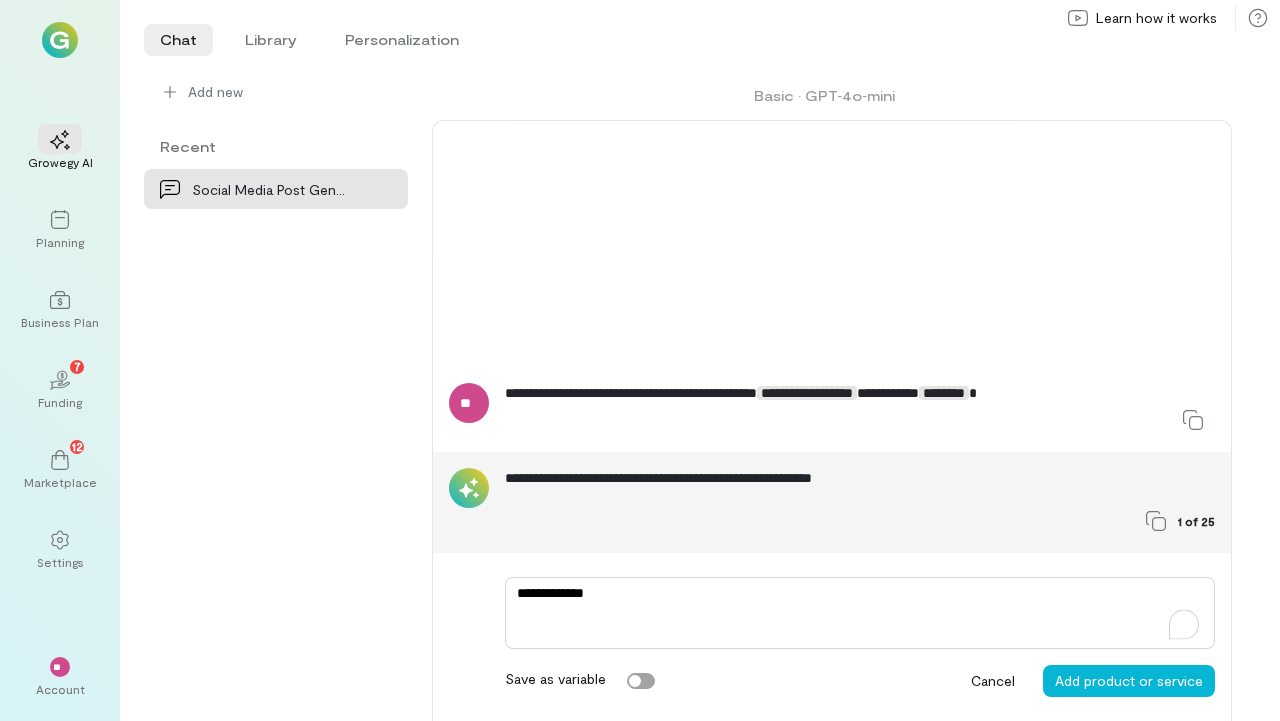 type on "**********" 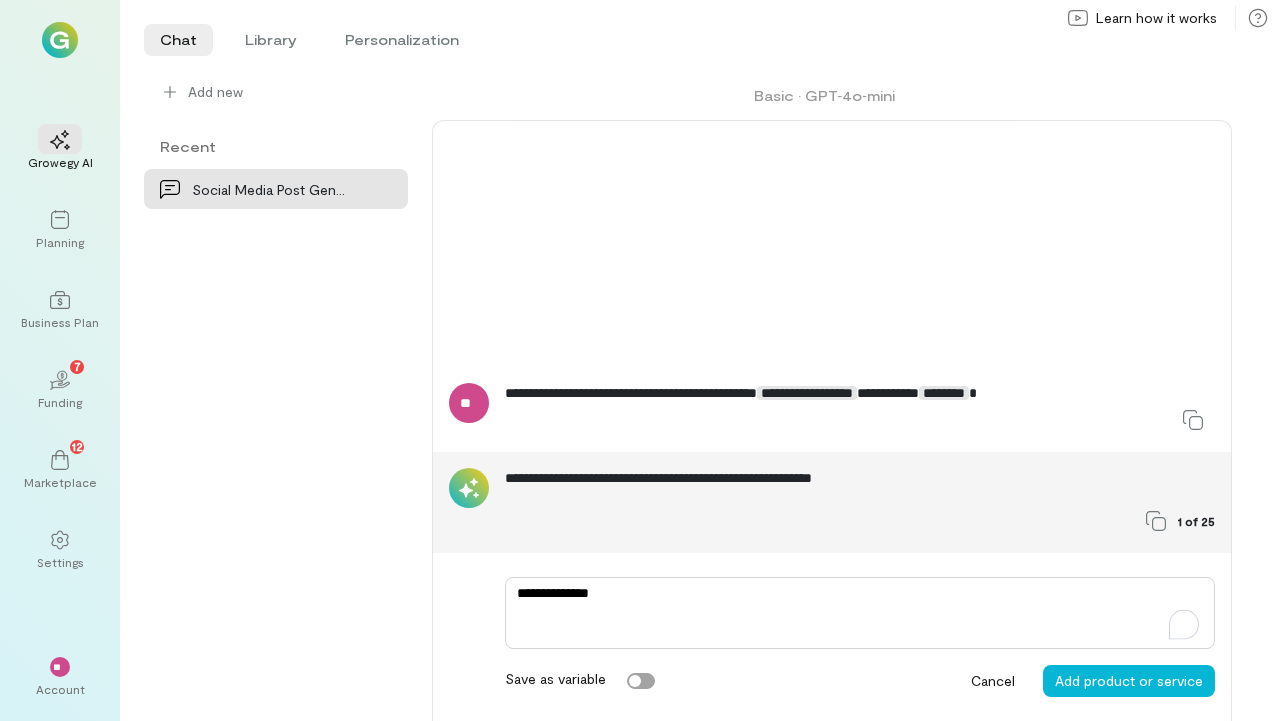 type on "**********" 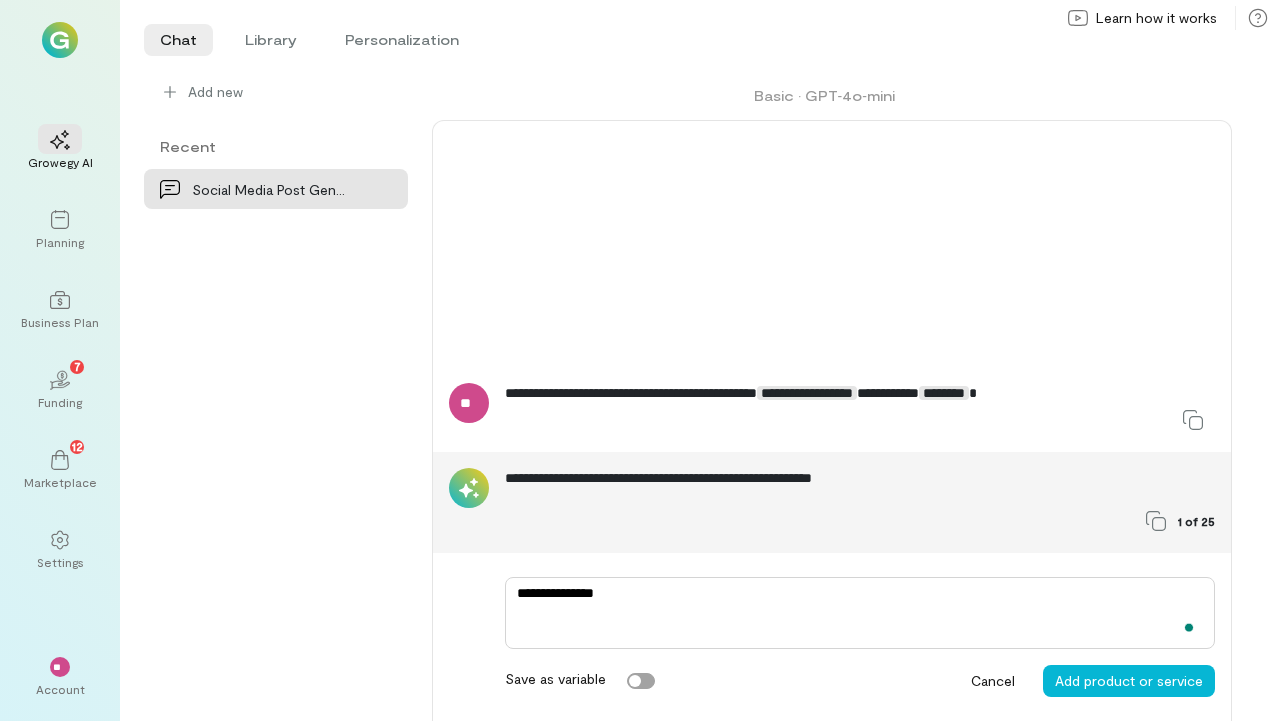 type on "**********" 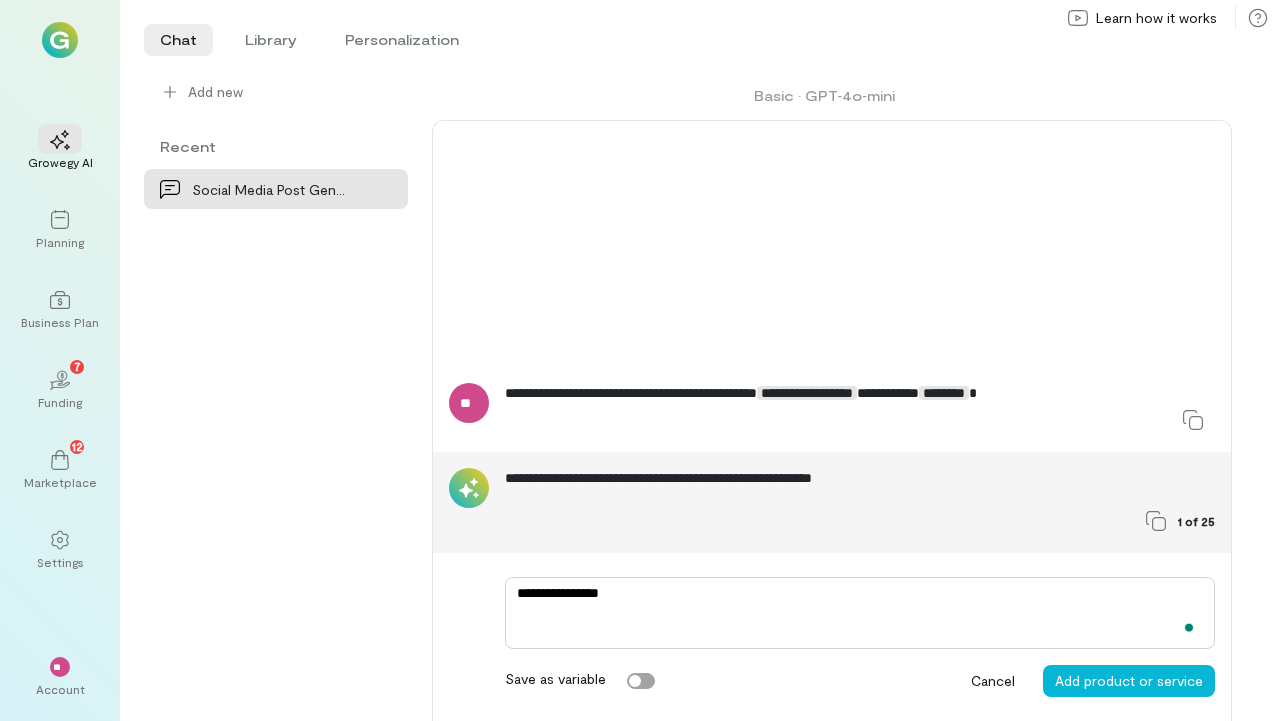 type on "**********" 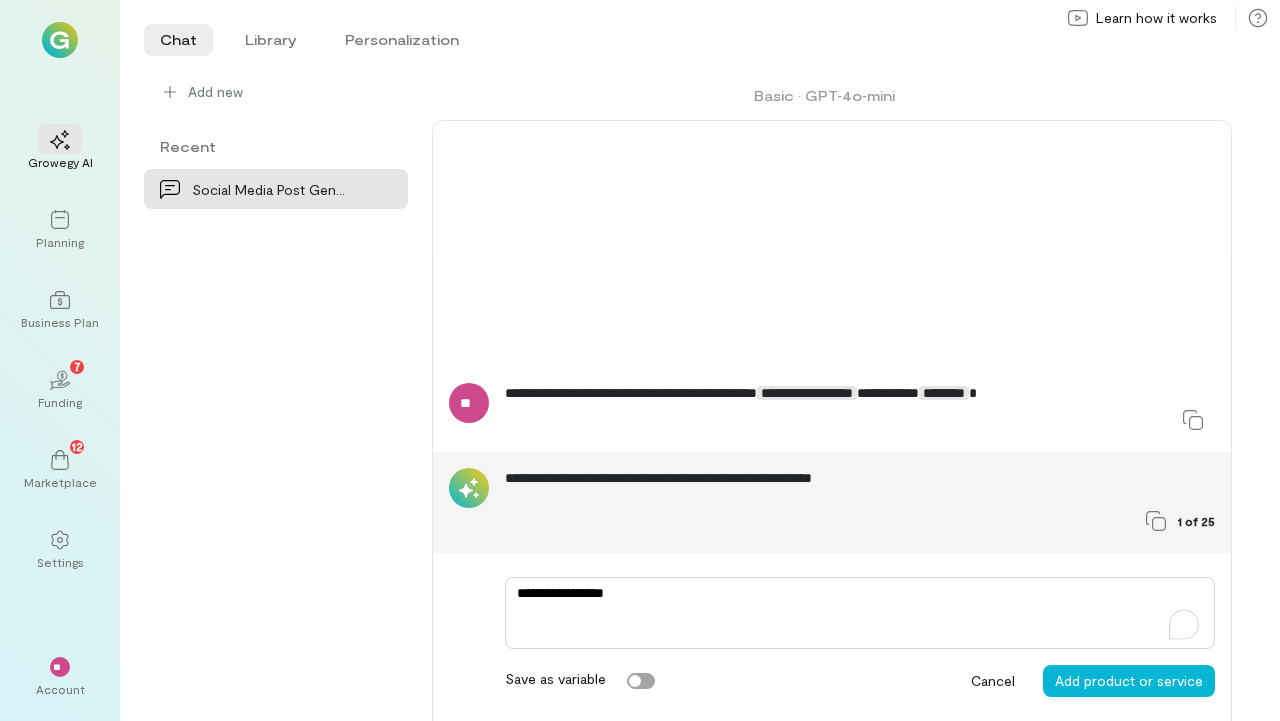 type on "**********" 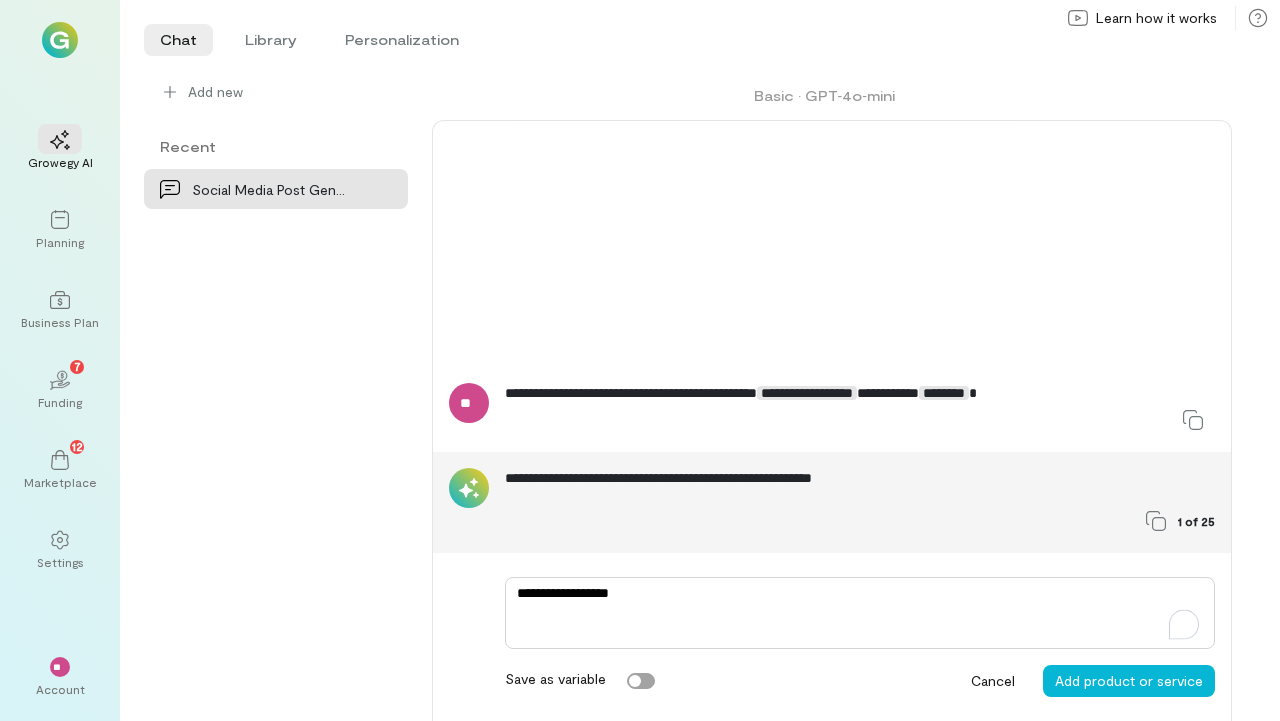 type on "**********" 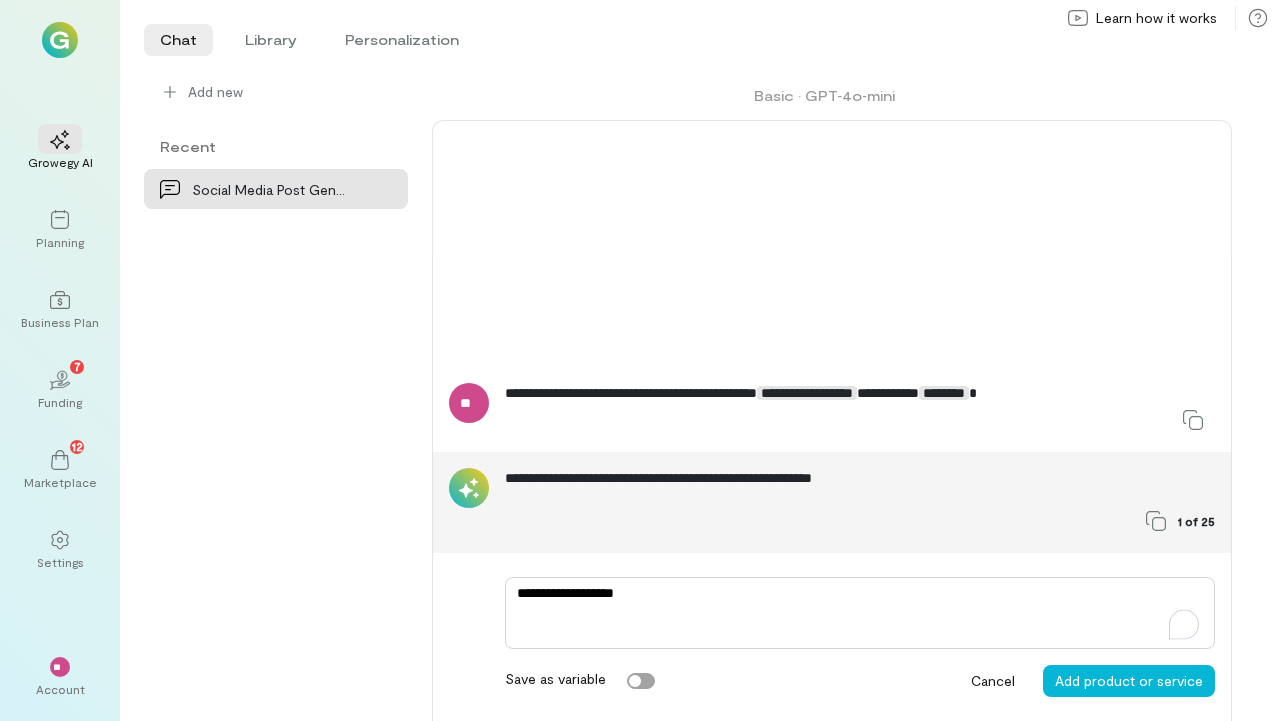 type on "*" 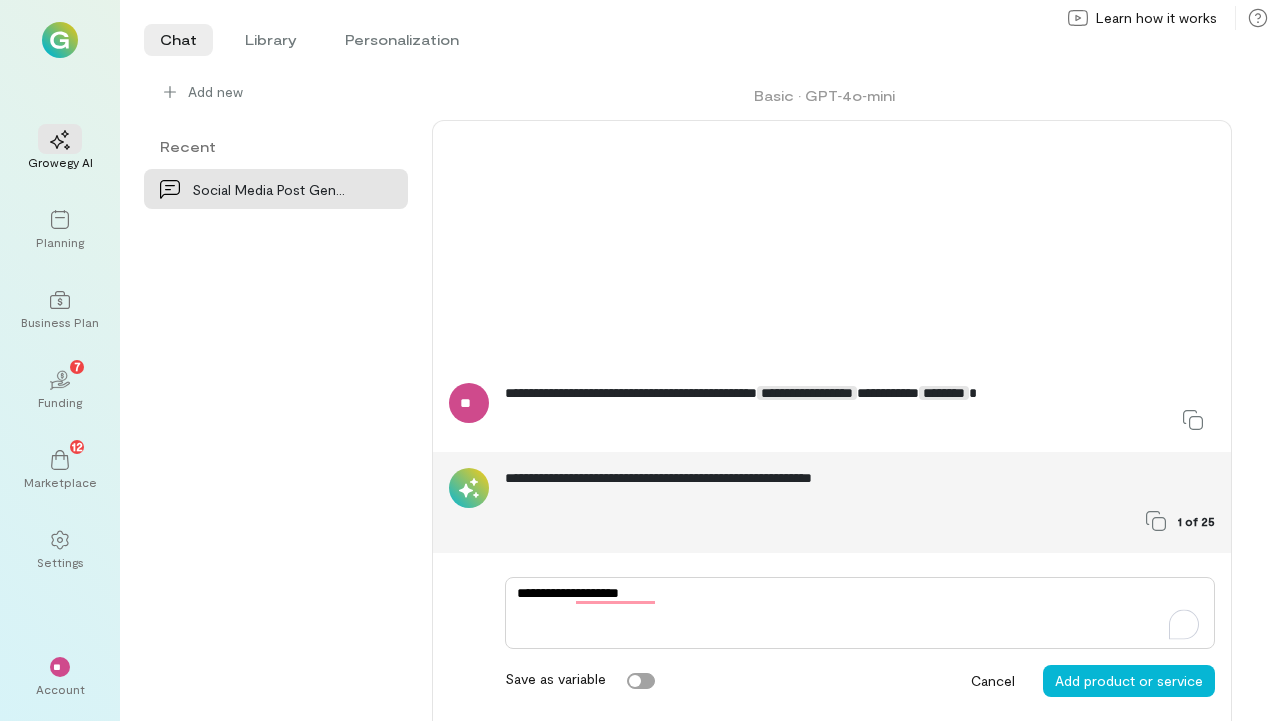 type on "**********" 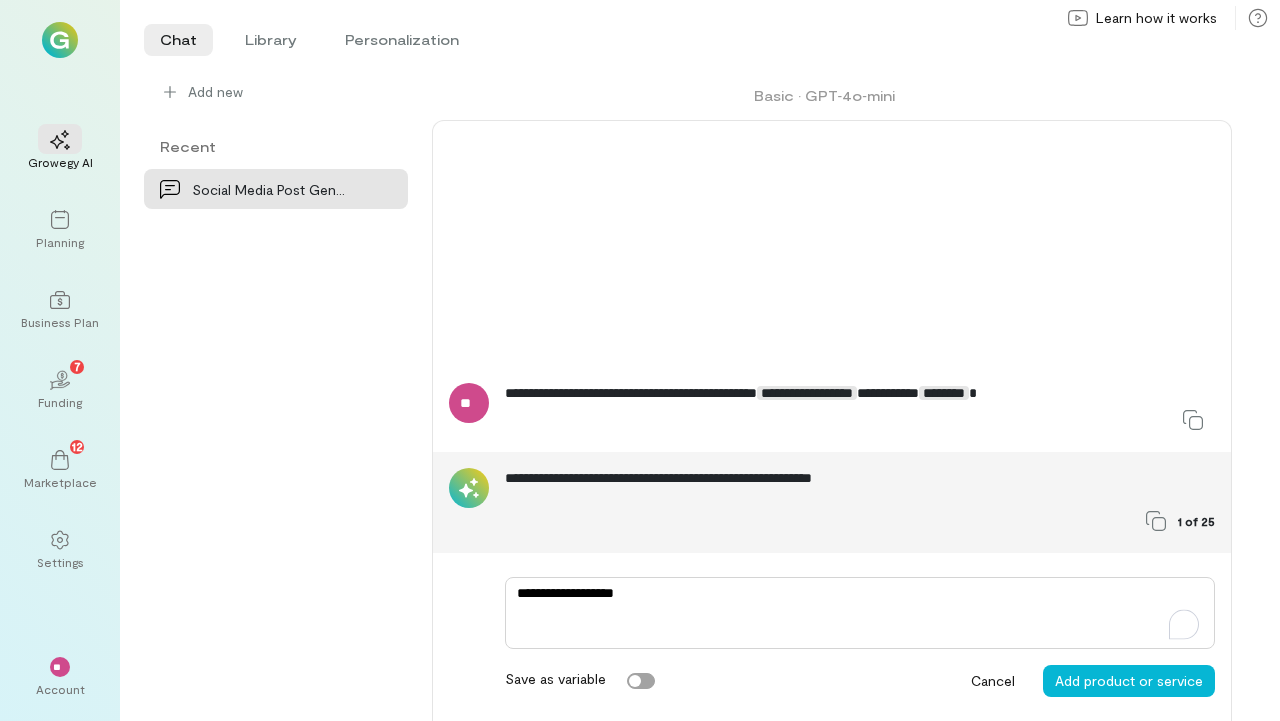 type on "**********" 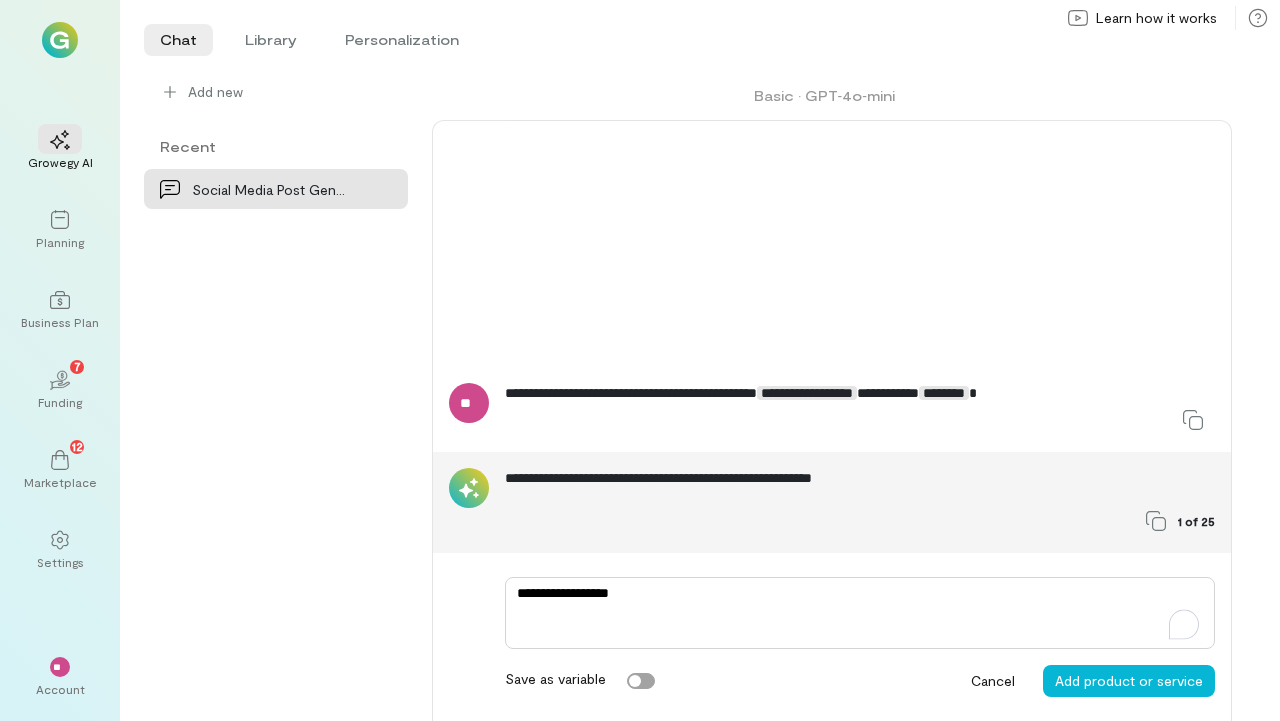 type on "**********" 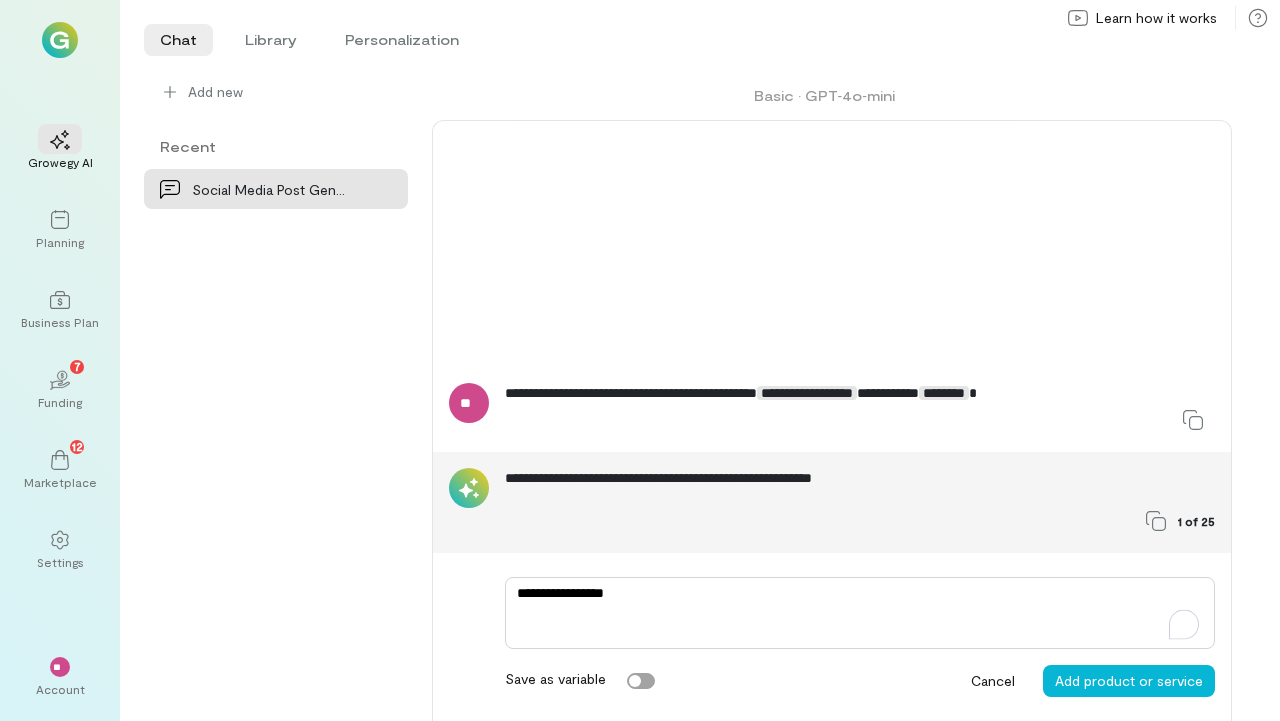 type on "**********" 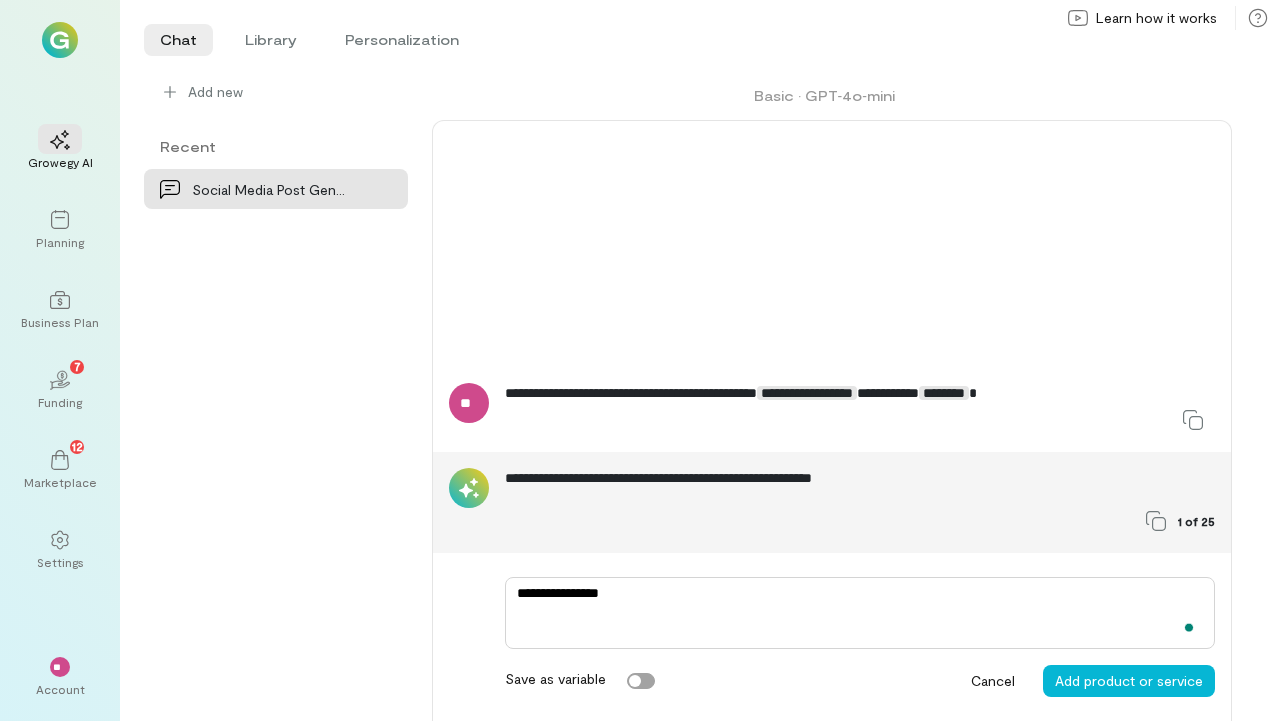 type on "**********" 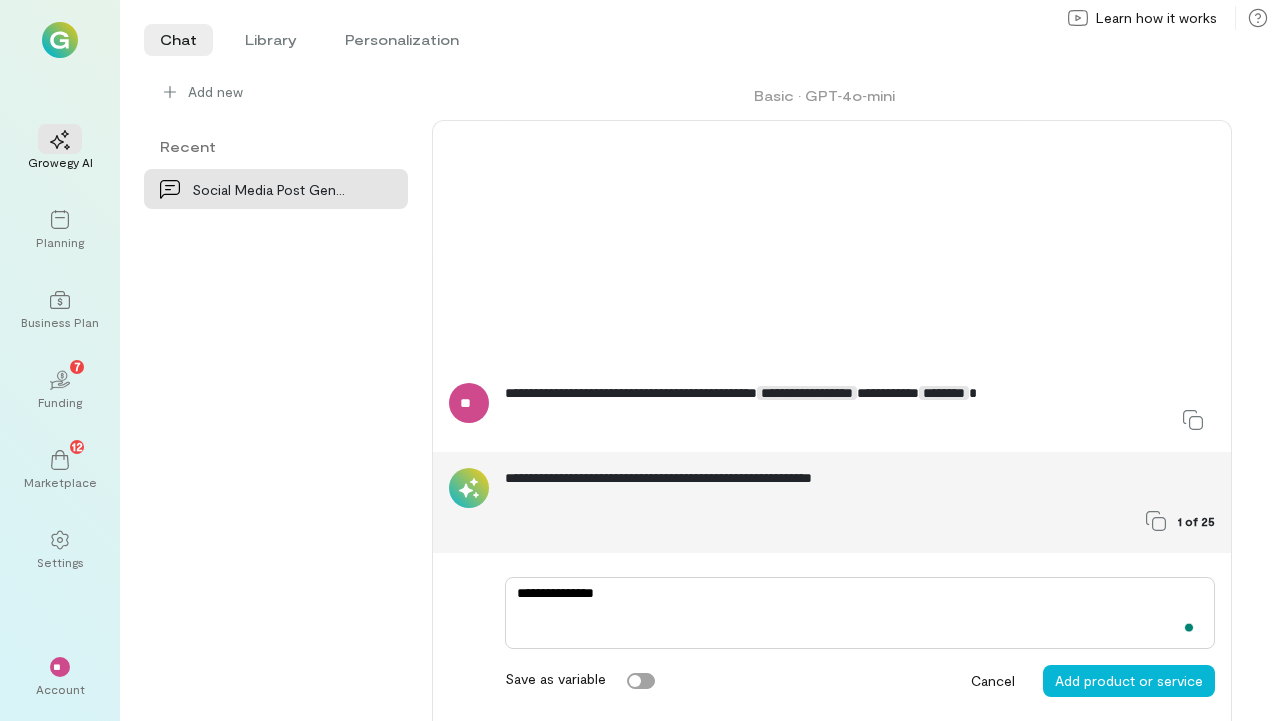 type on "**********" 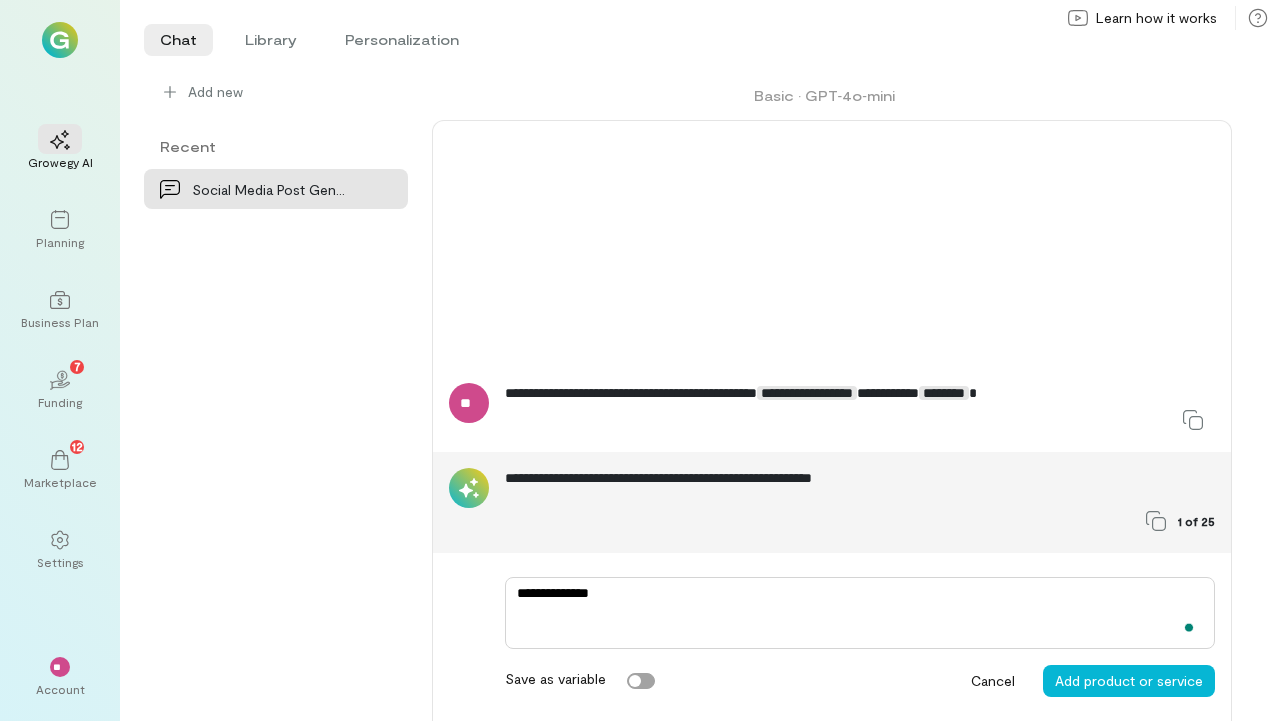 type on "**********" 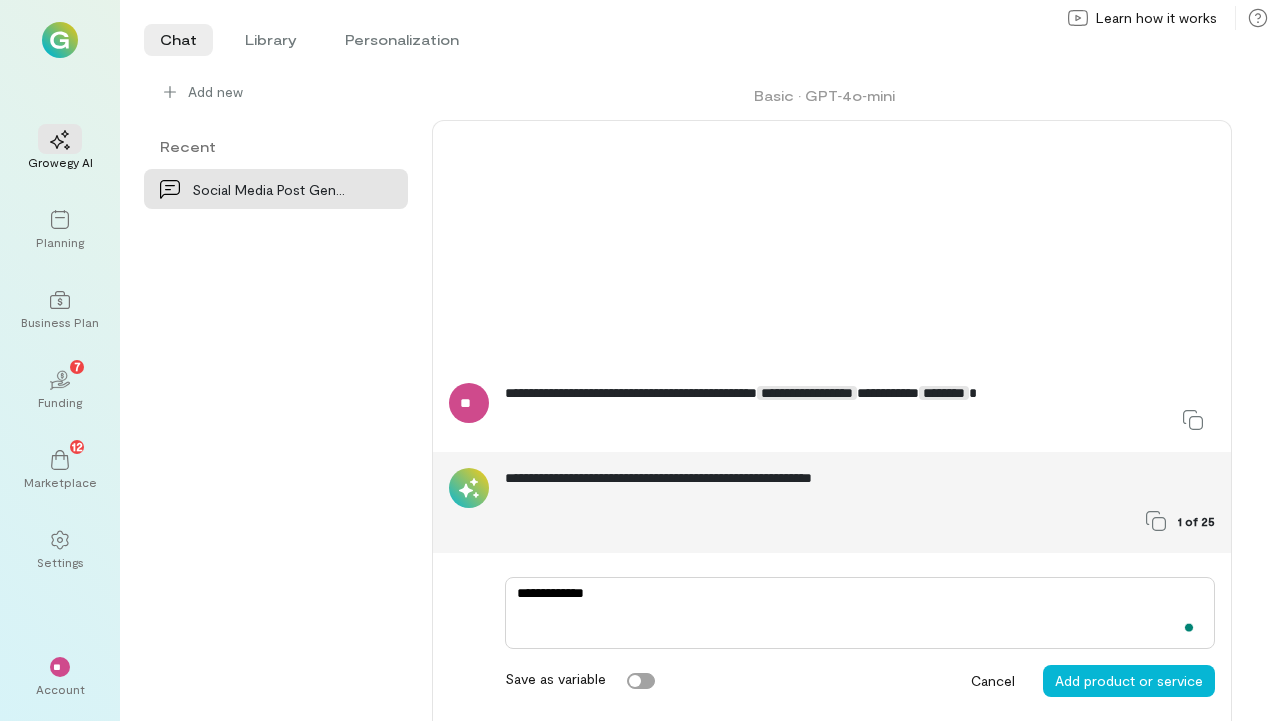 type on "**********" 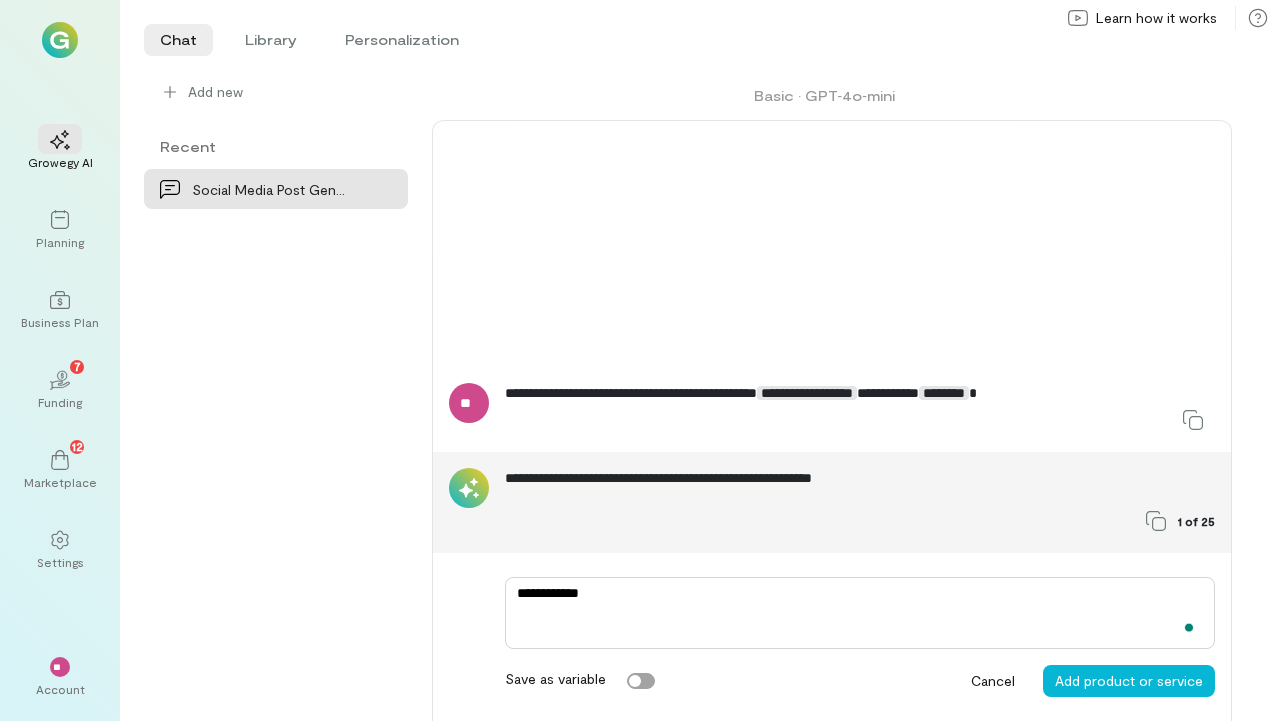 type on "**********" 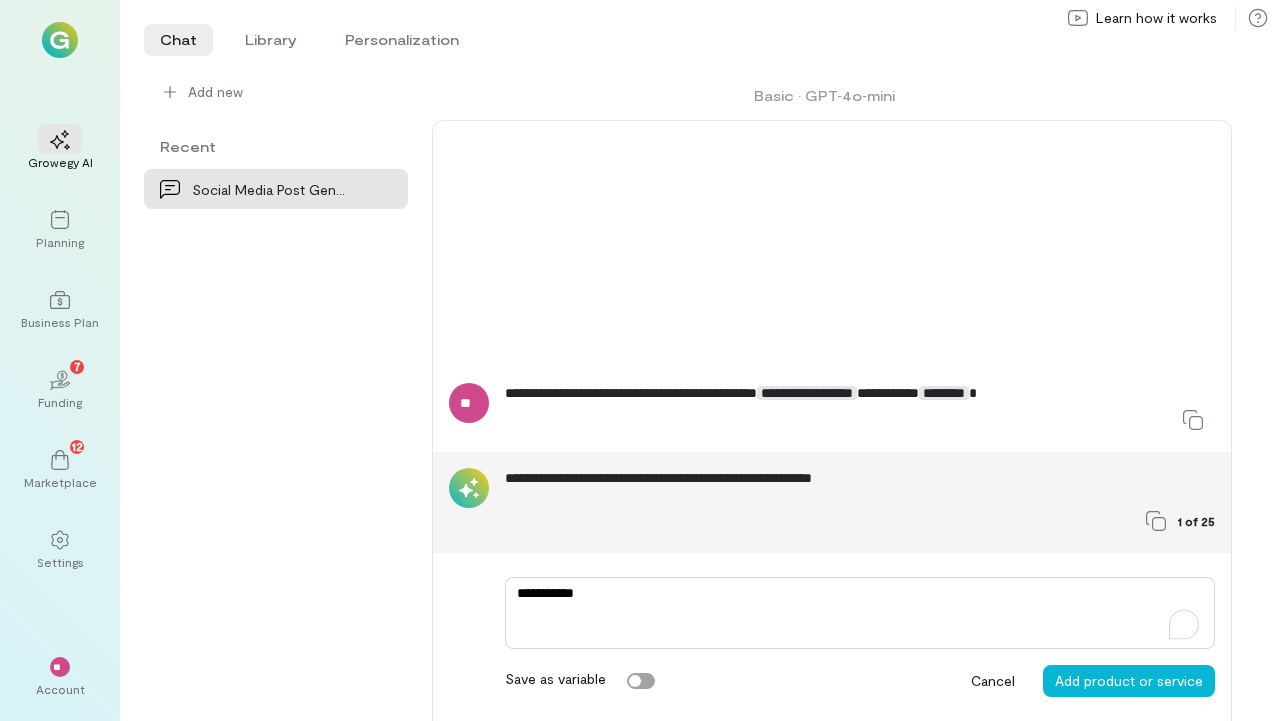 type on "**********" 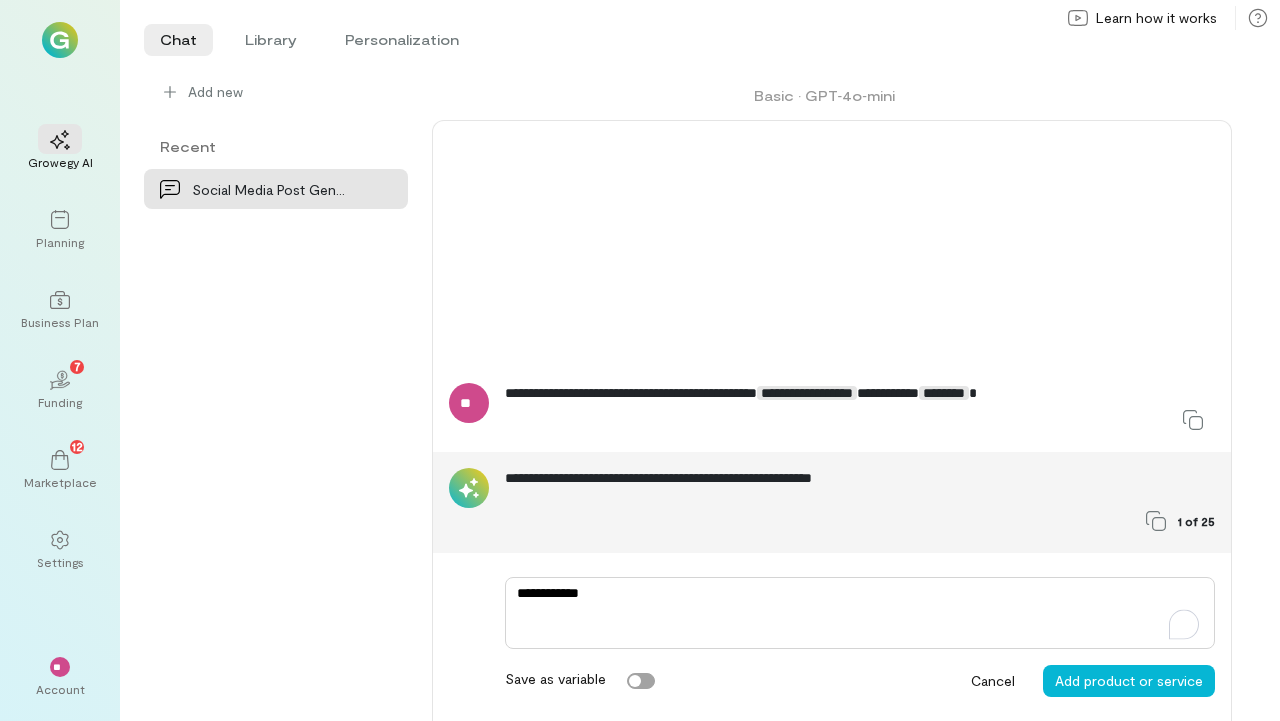 type on "**********" 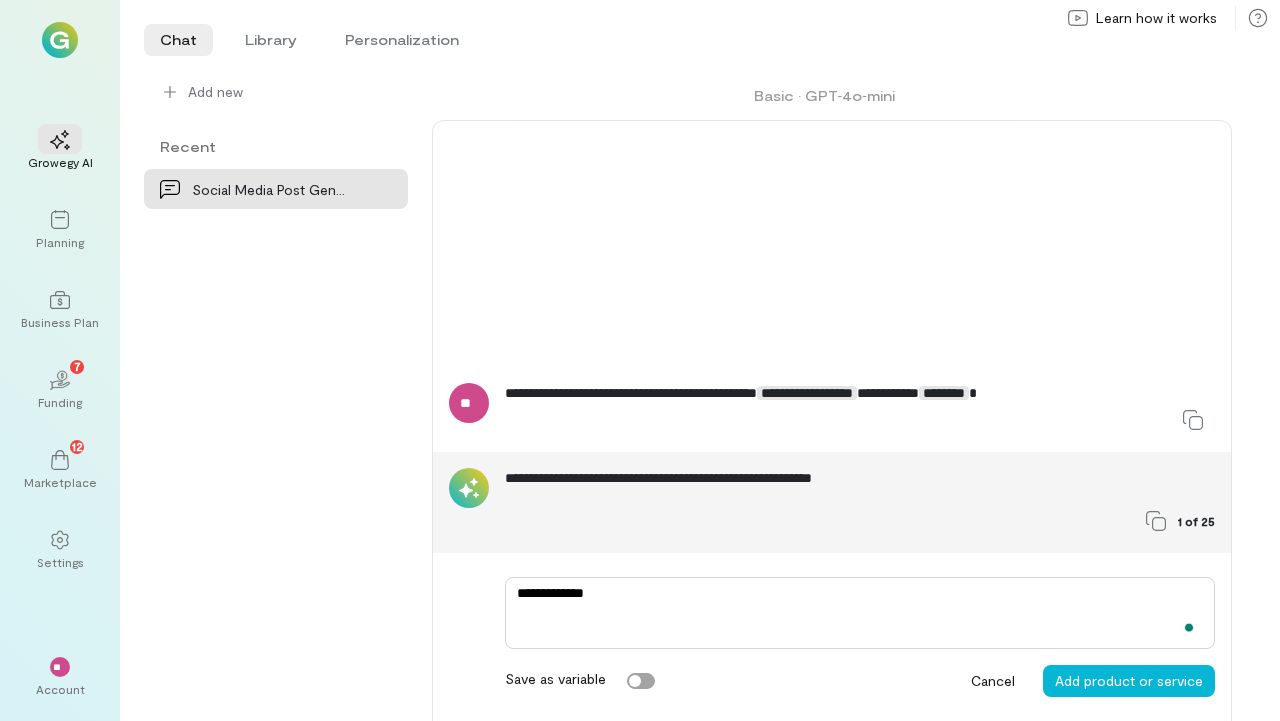 type on "**********" 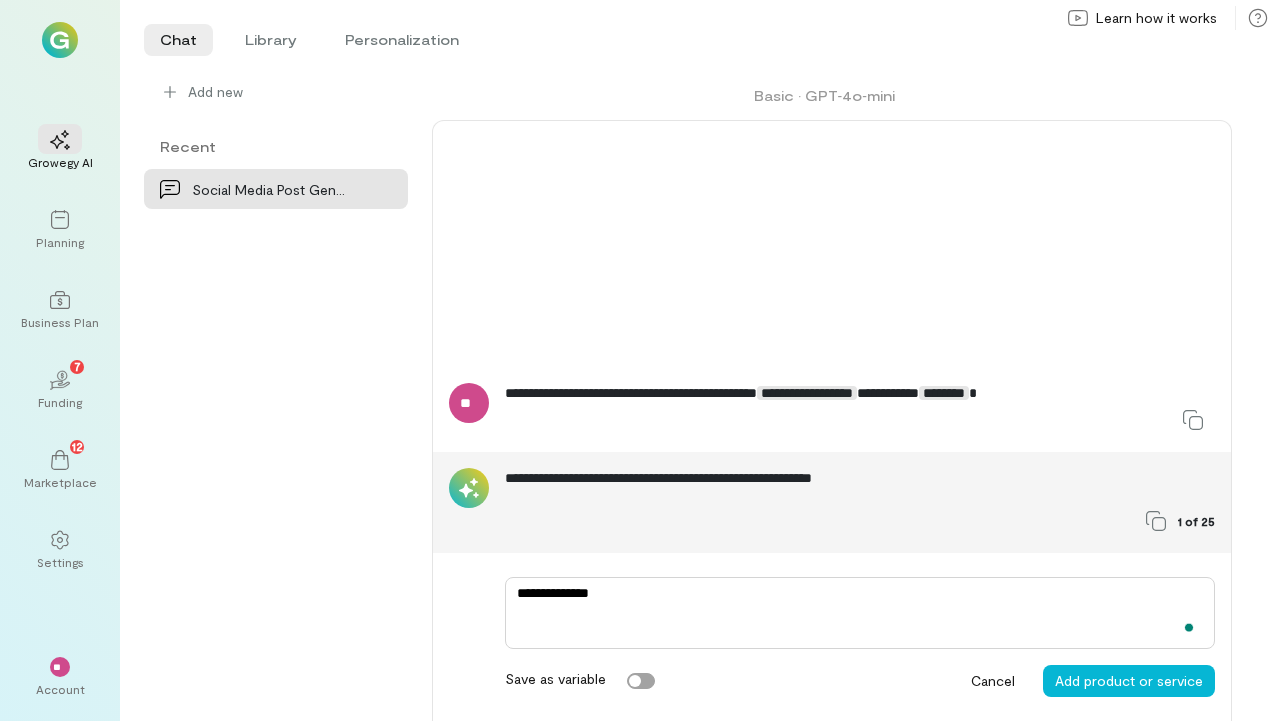 type on "**********" 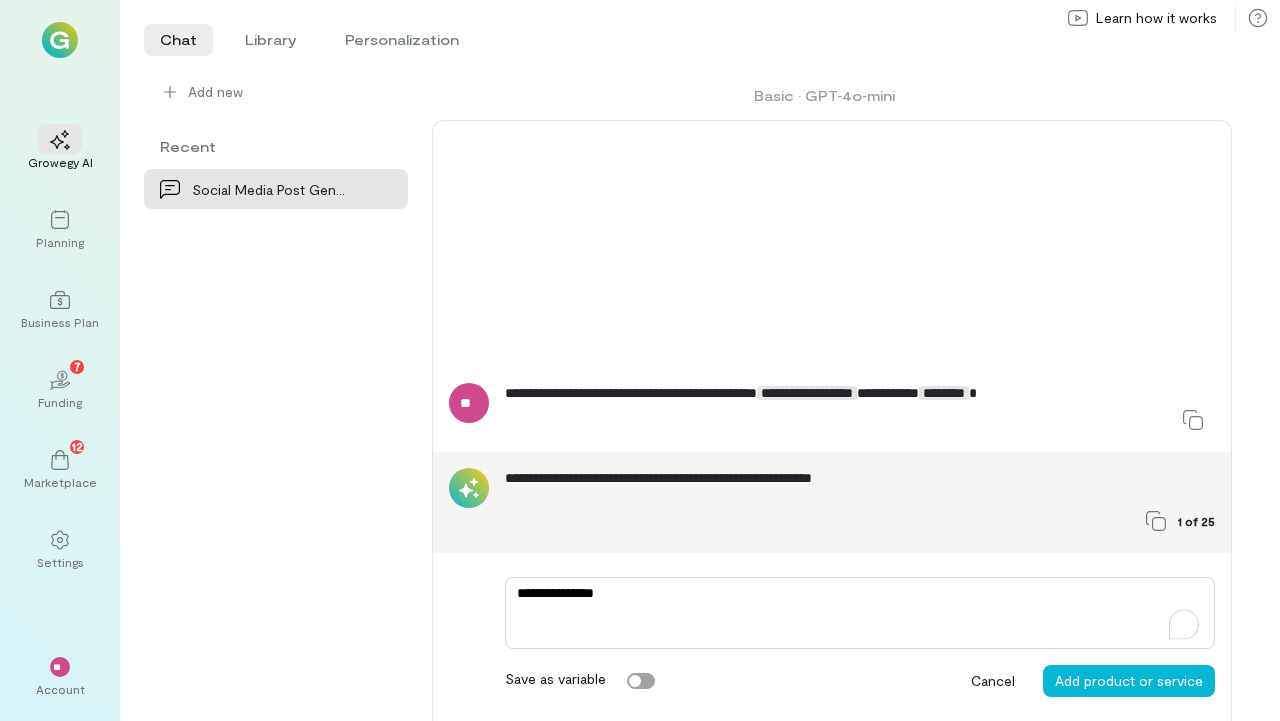 type on "**********" 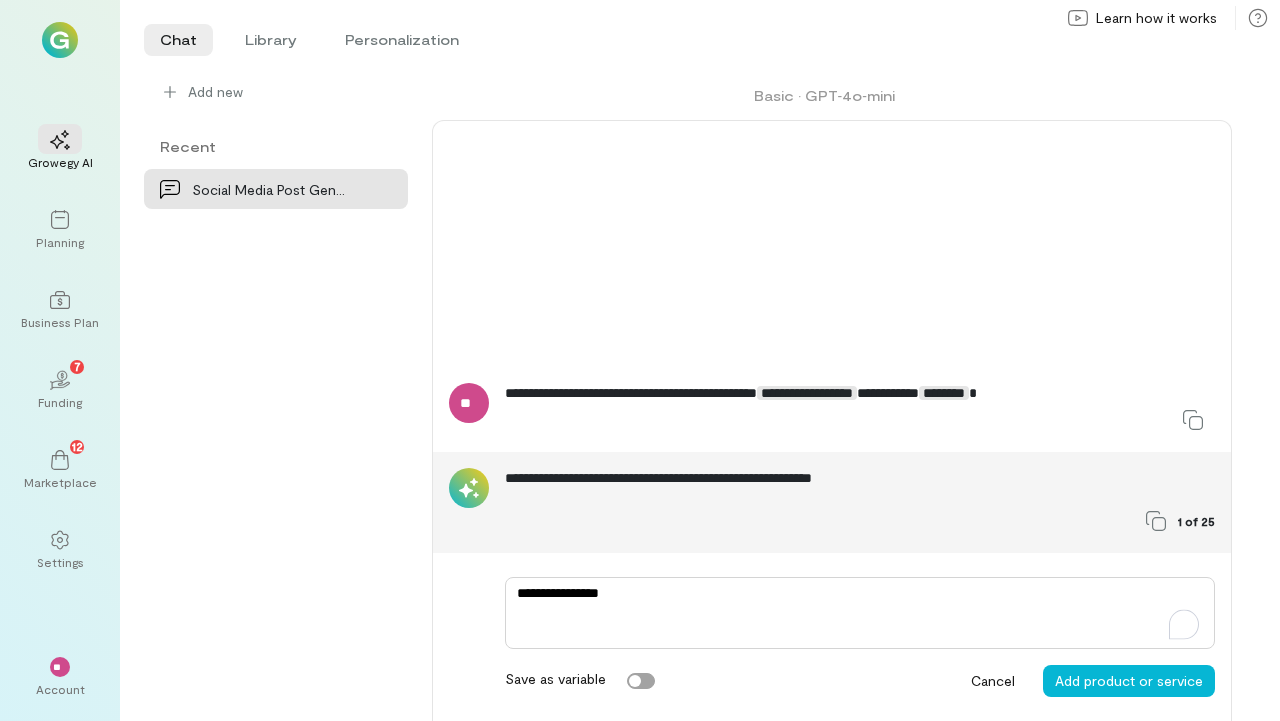type on "**********" 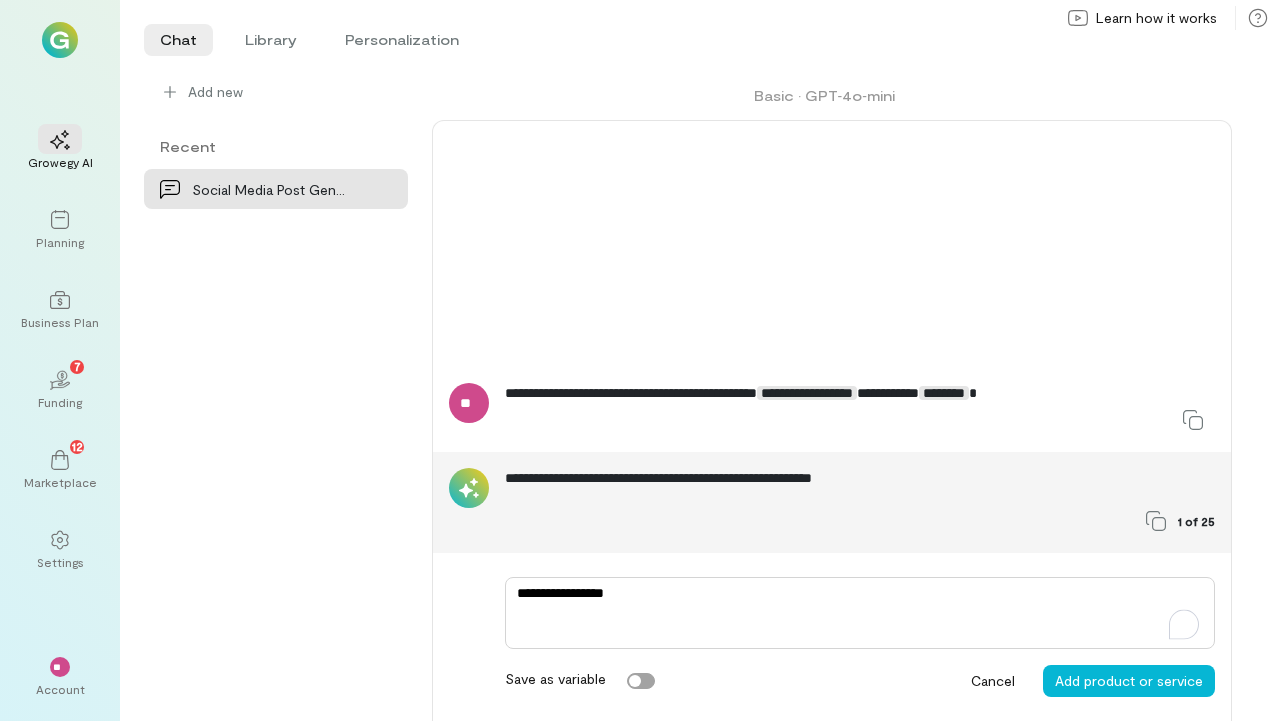 type on "**********" 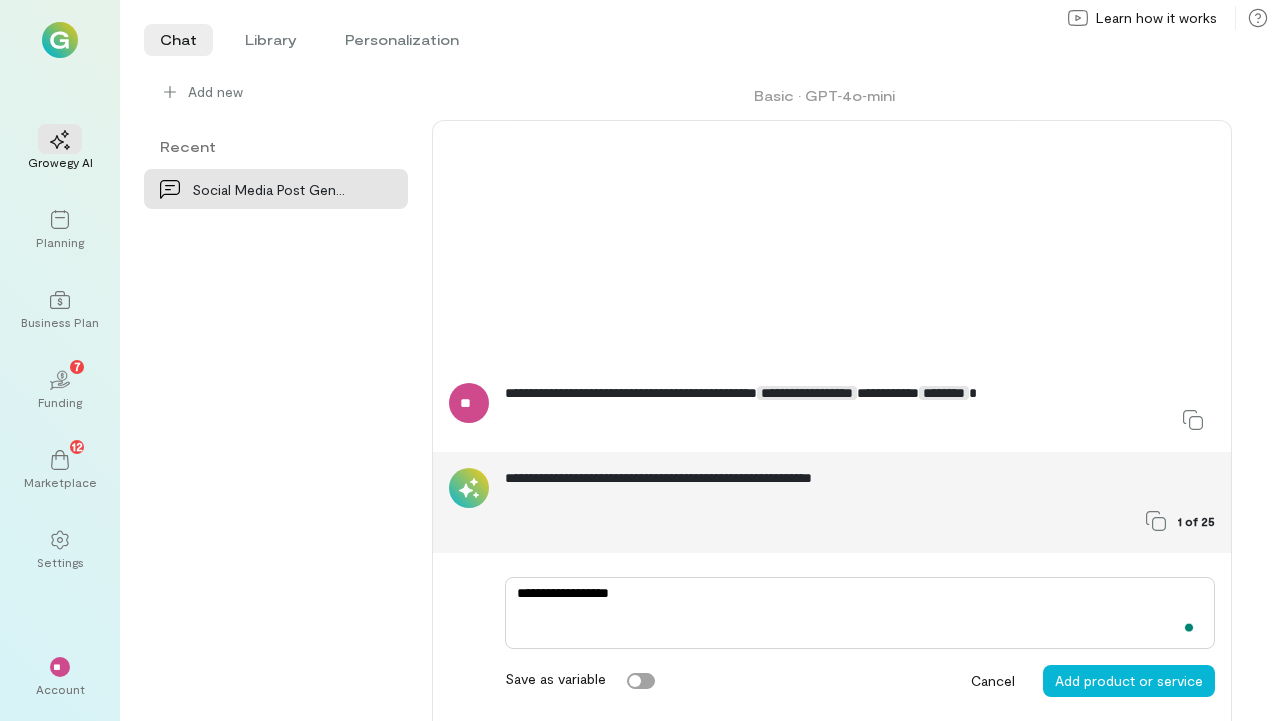 type on "**********" 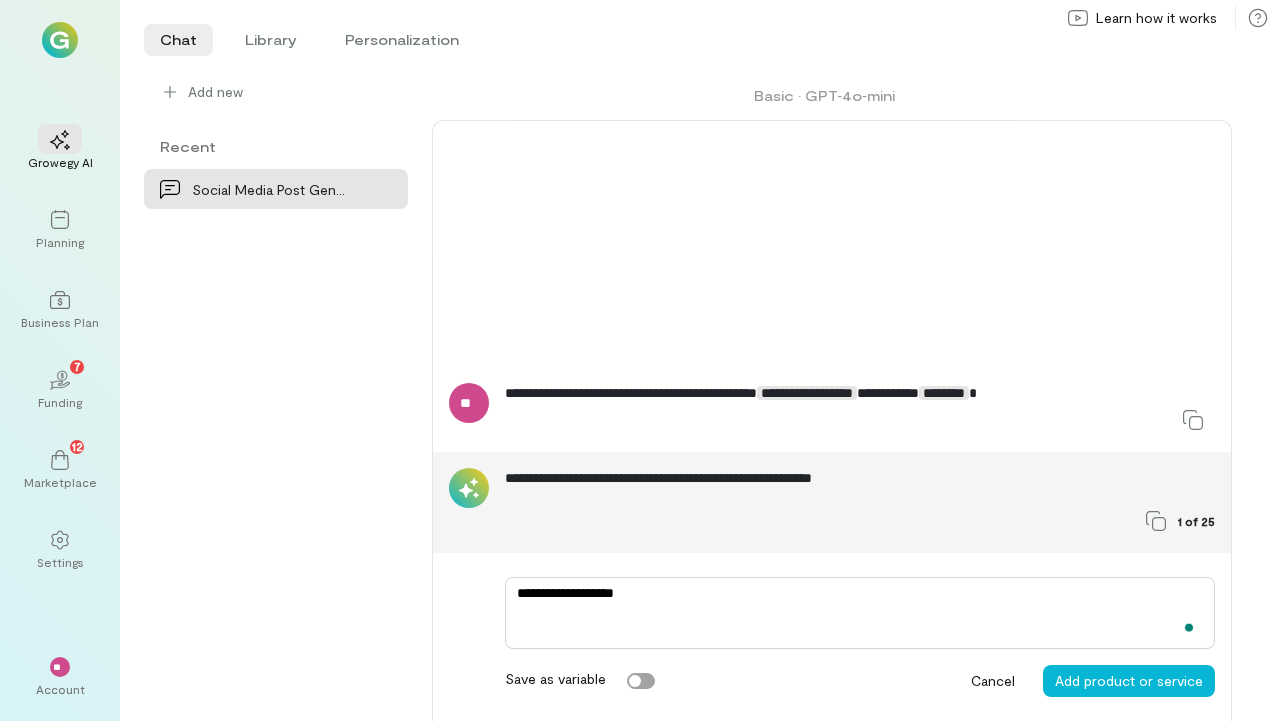 type on "**********" 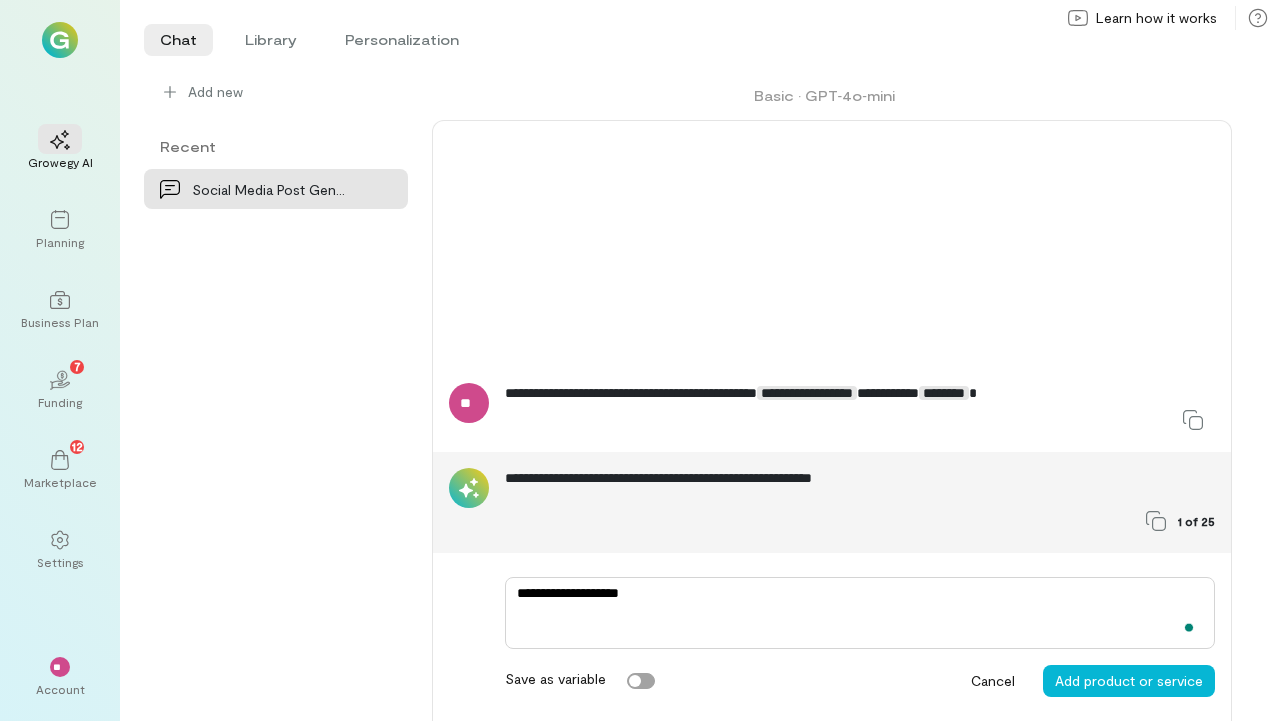 type on "**********" 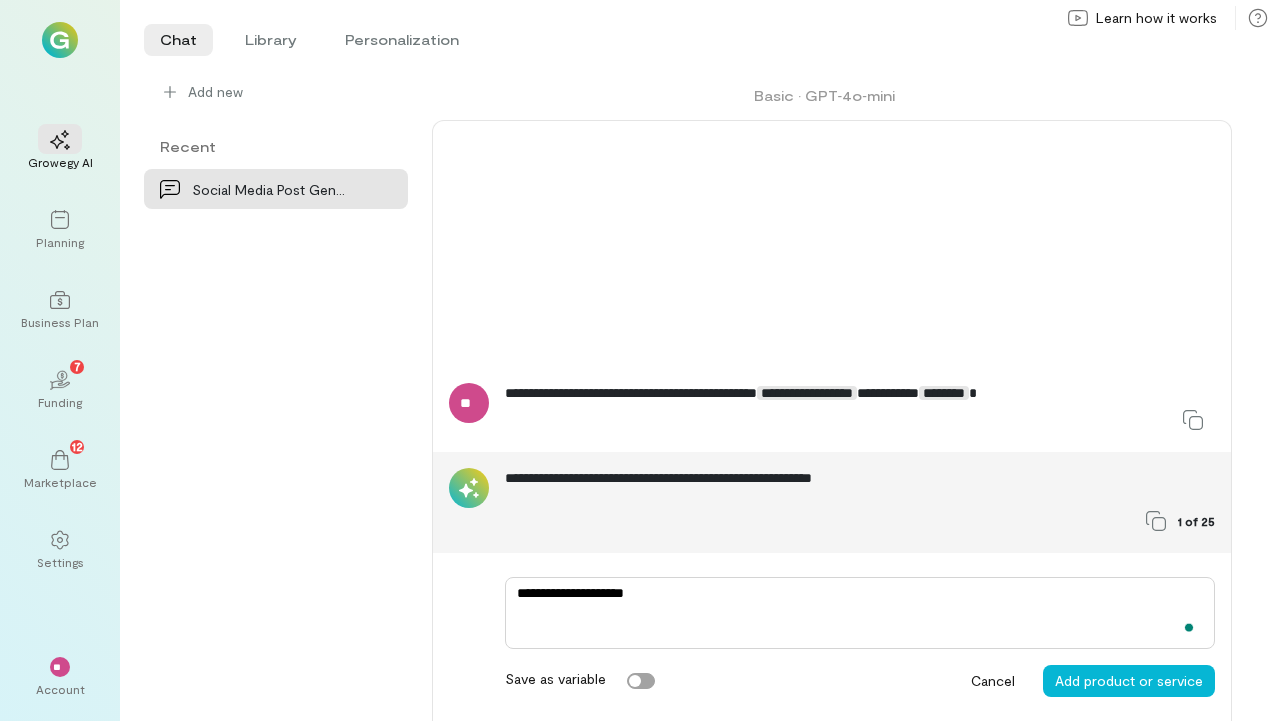 type on "**********" 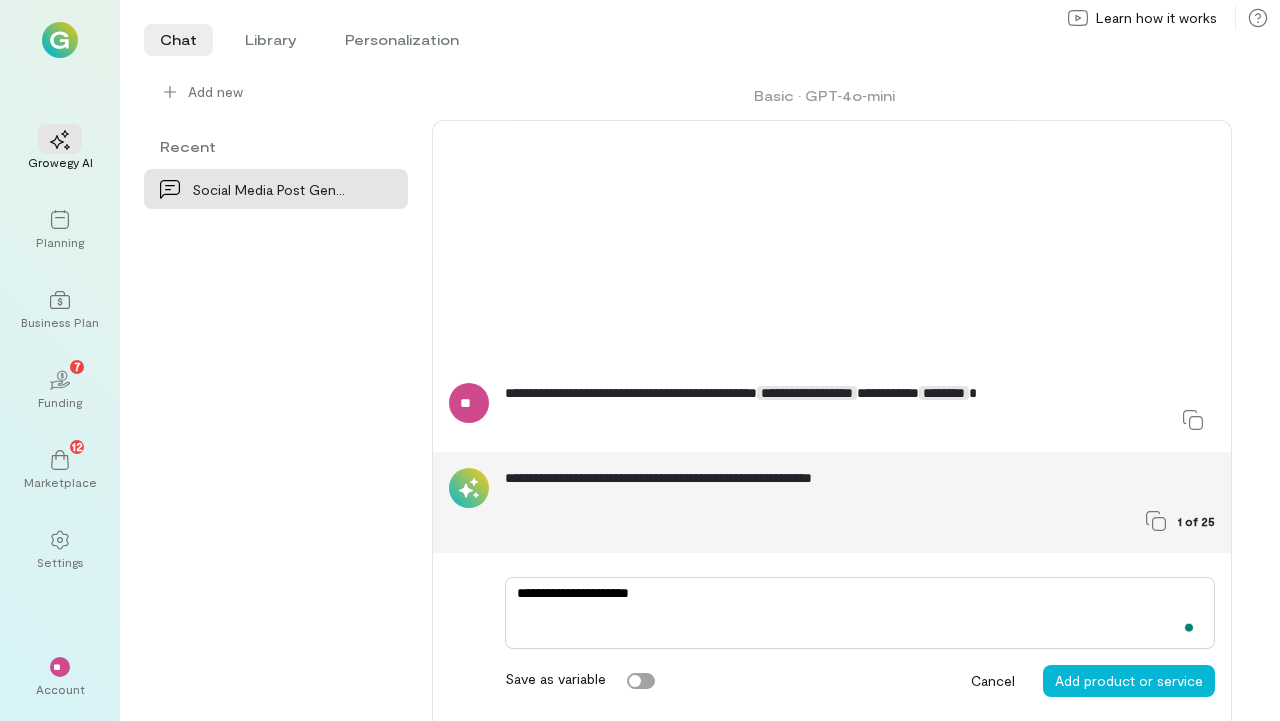 type on "**********" 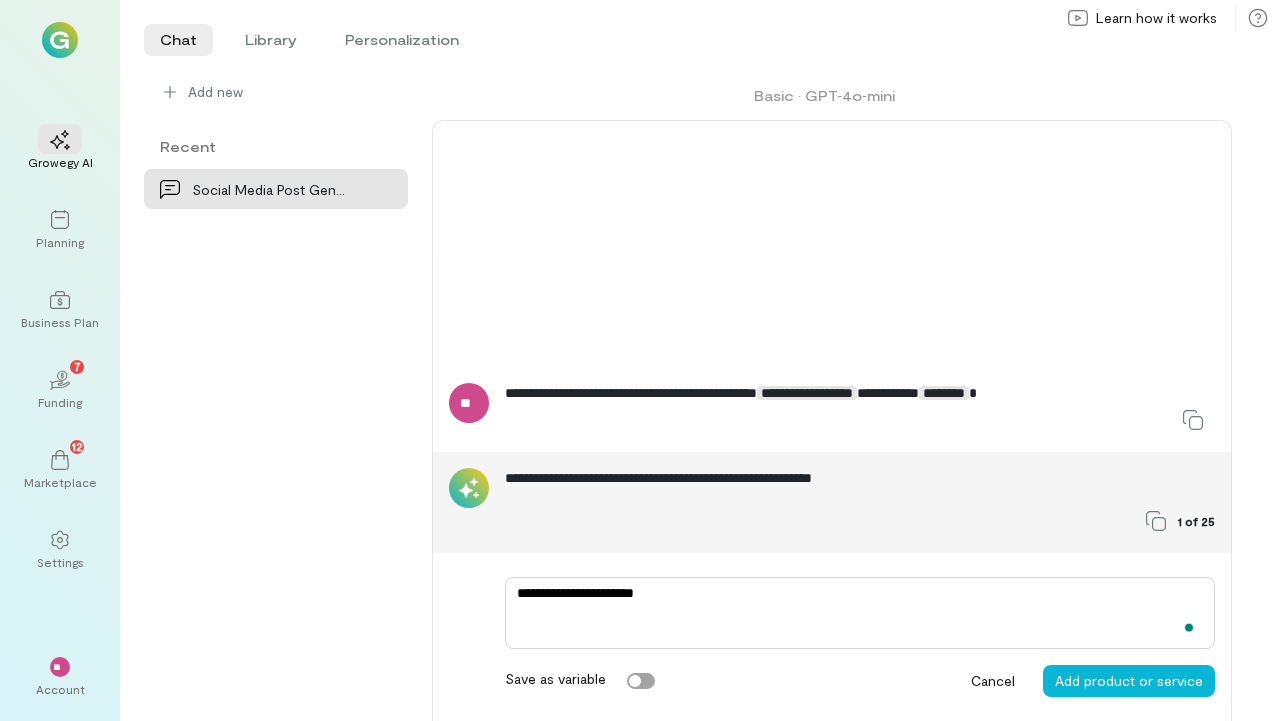 type on "**********" 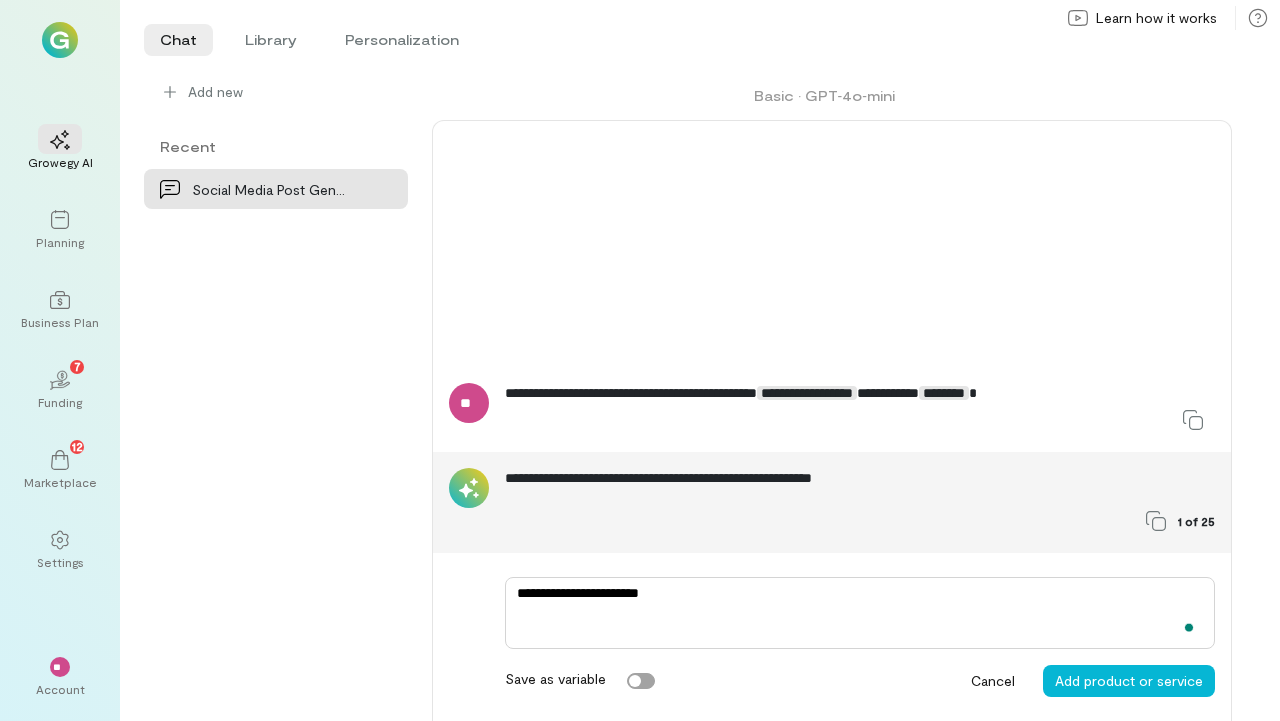 type on "**********" 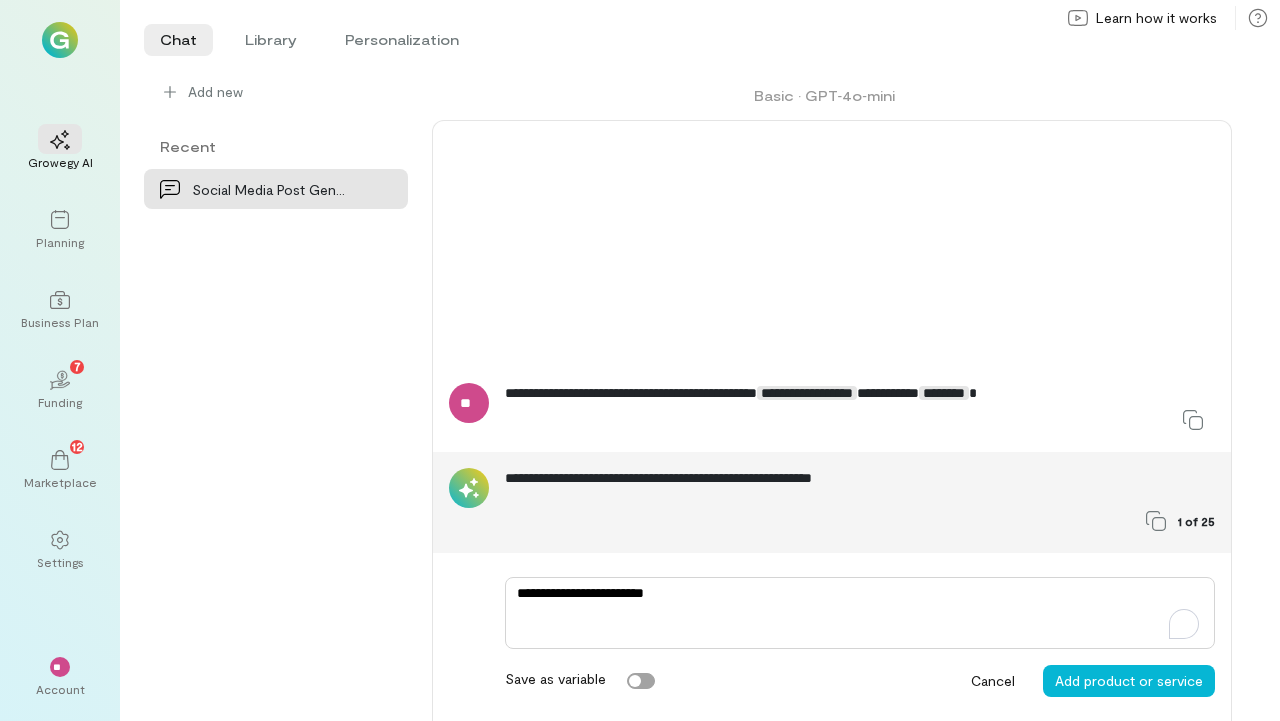 type on "**********" 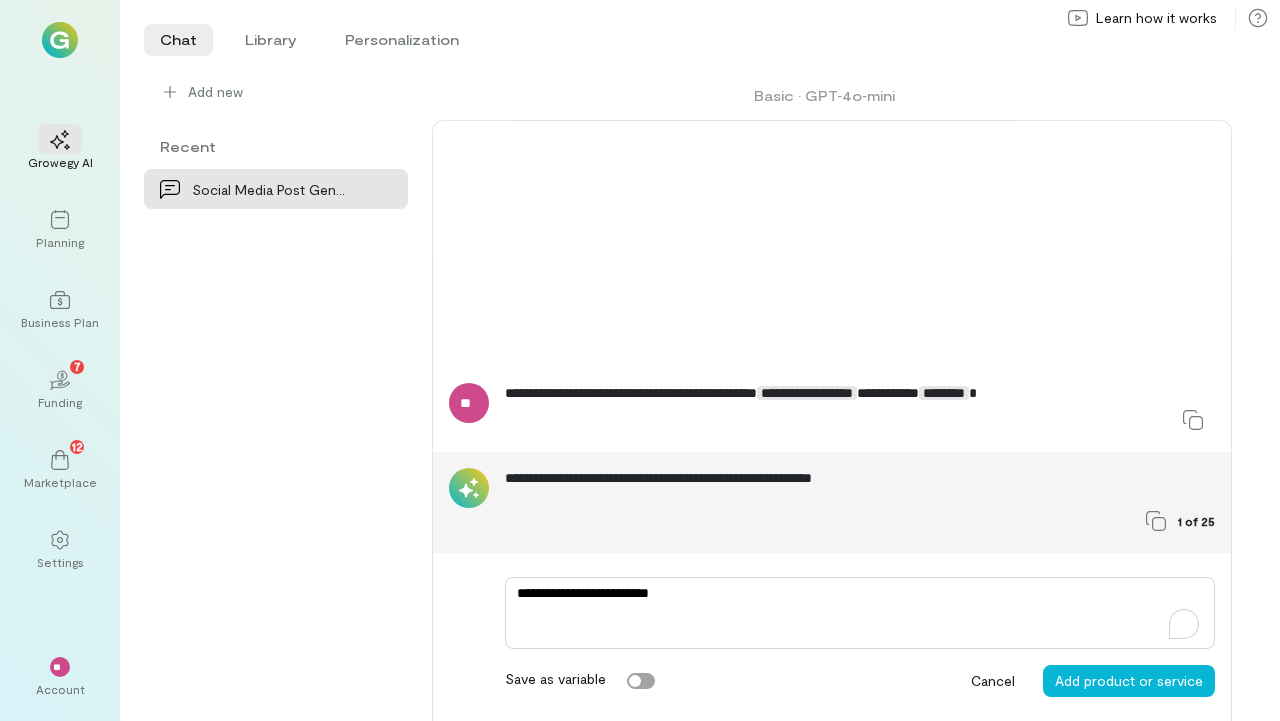 type on "**********" 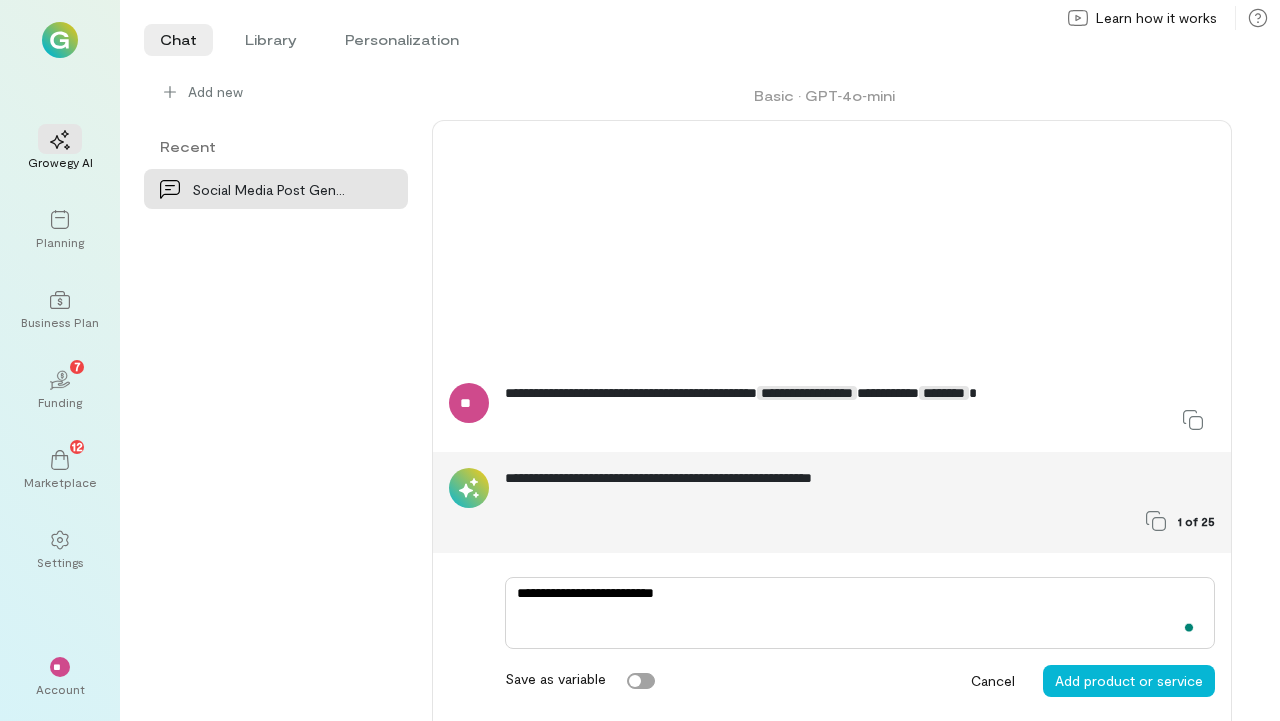 type on "**********" 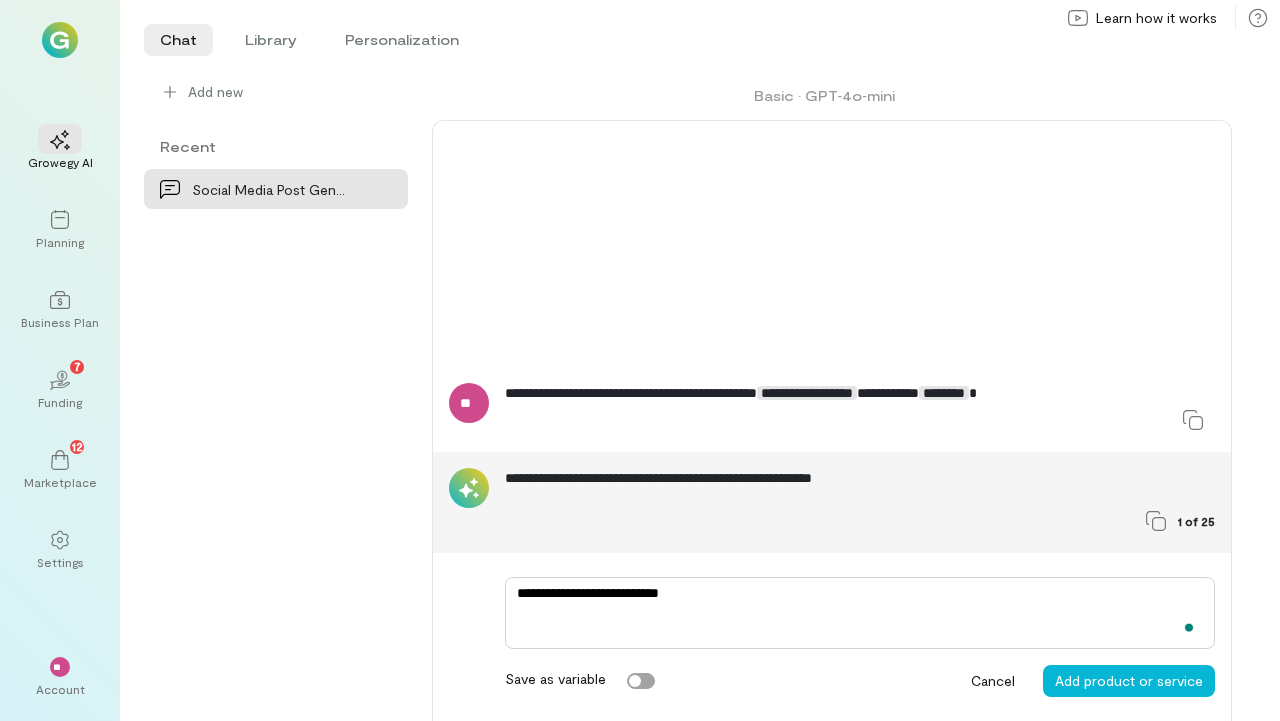 type on "**********" 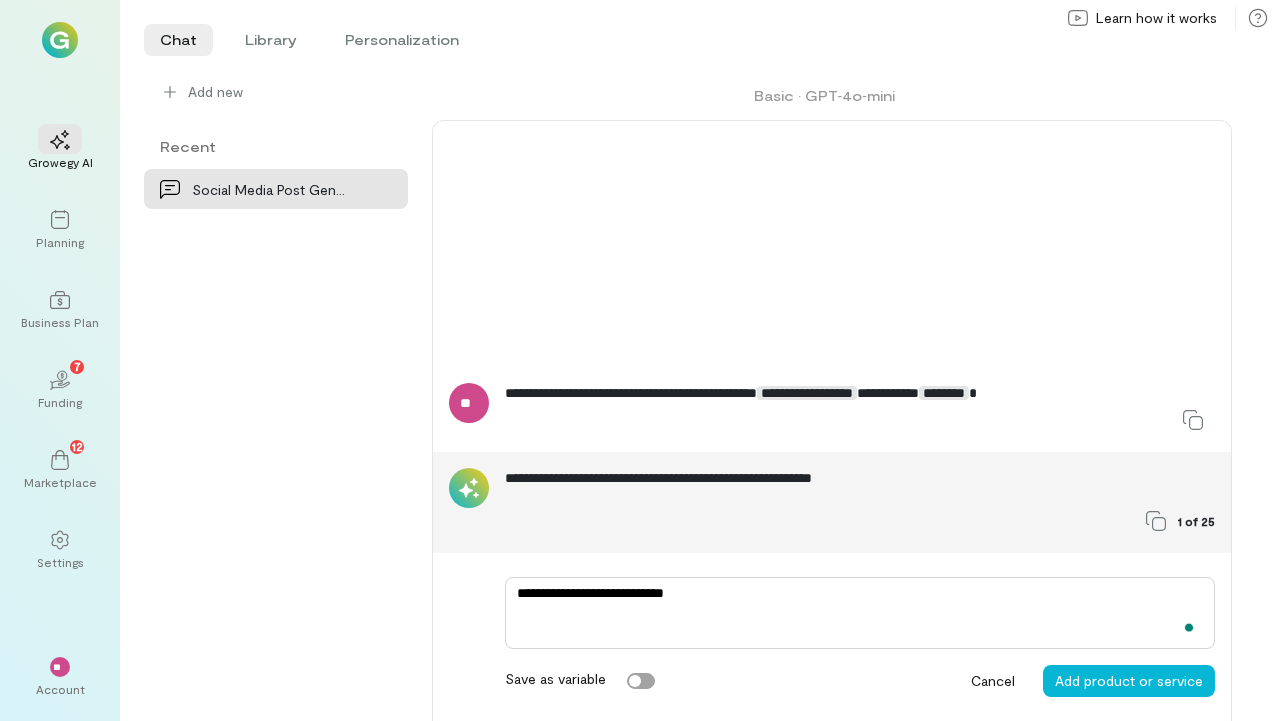 type on "**********" 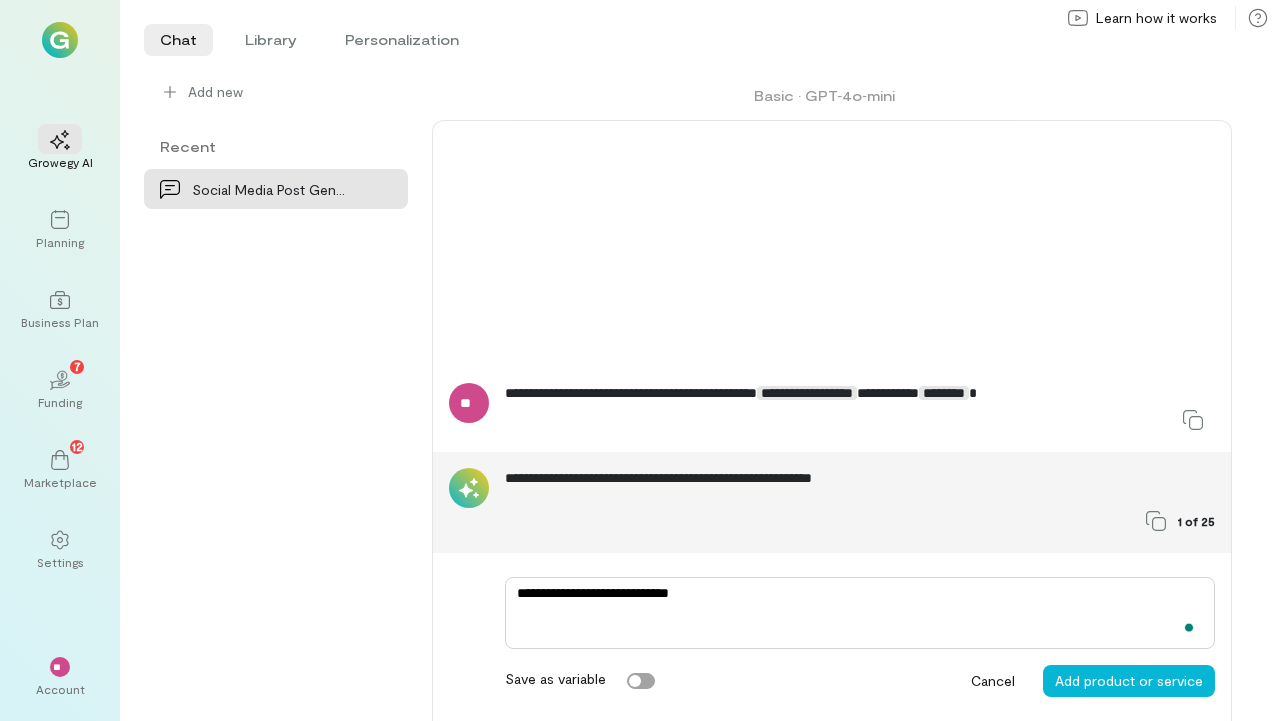 type on "**********" 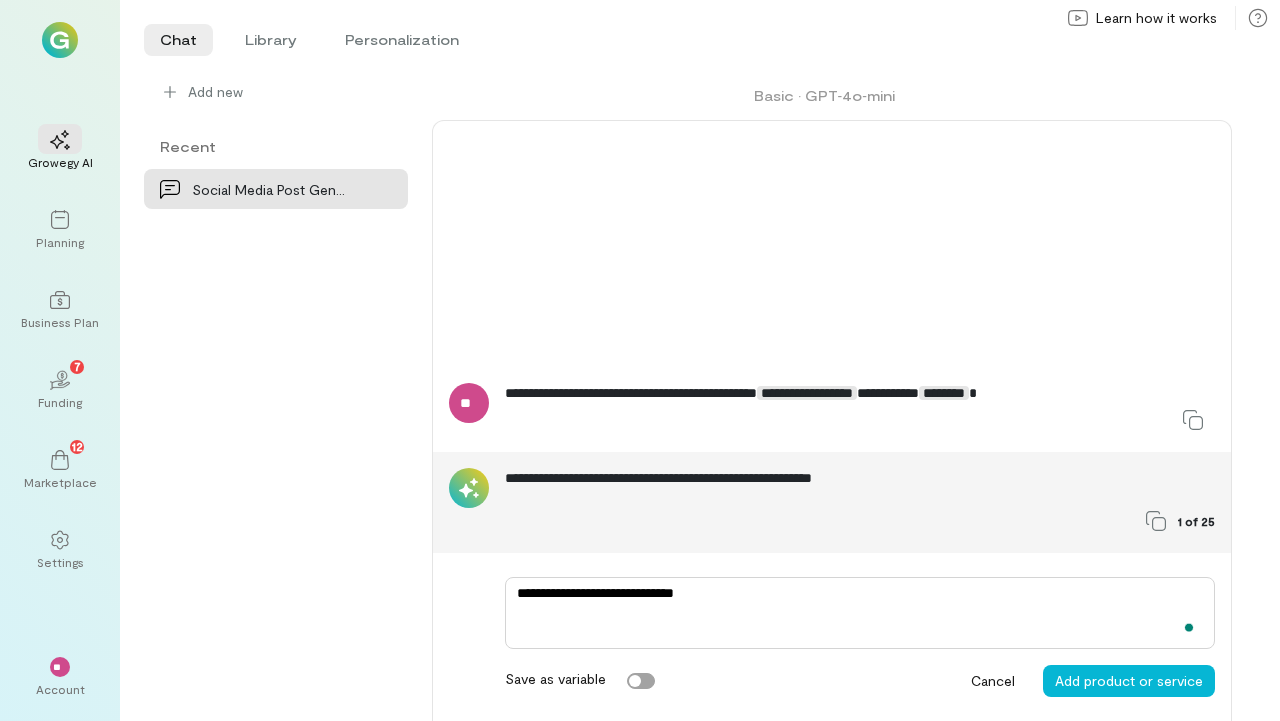 type on "**********" 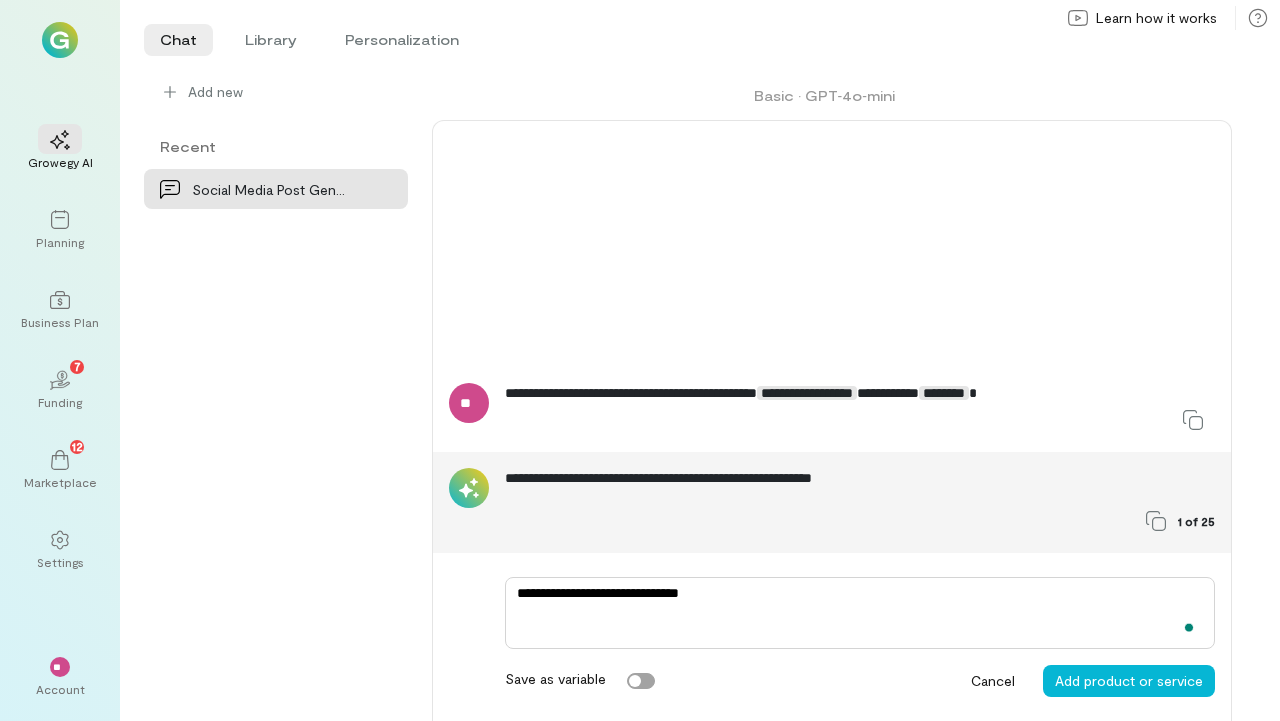 type on "**********" 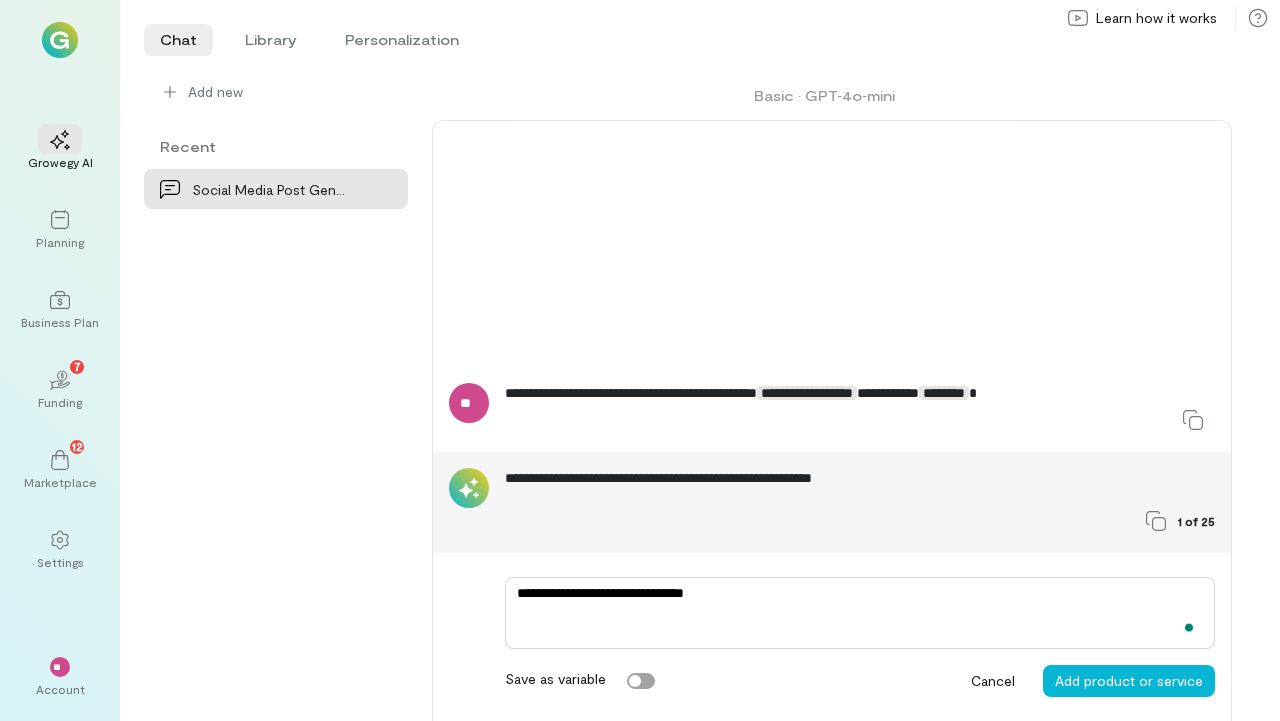 type on "**********" 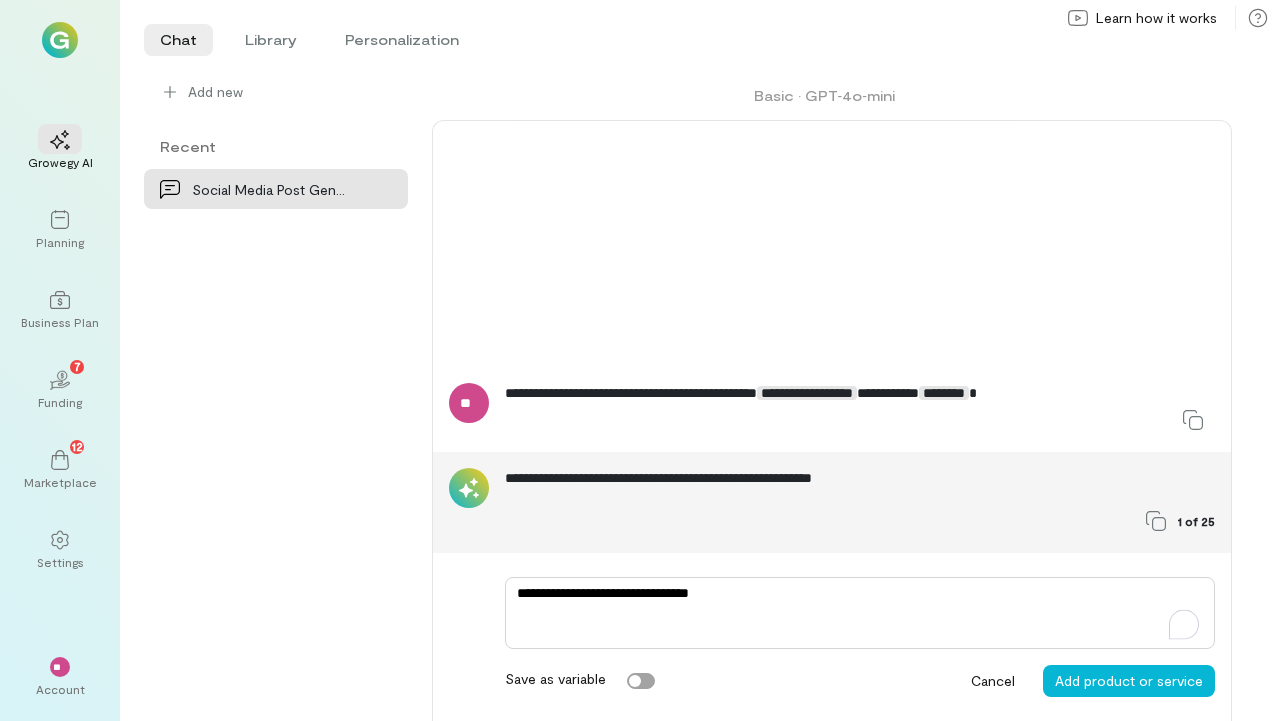 type on "**********" 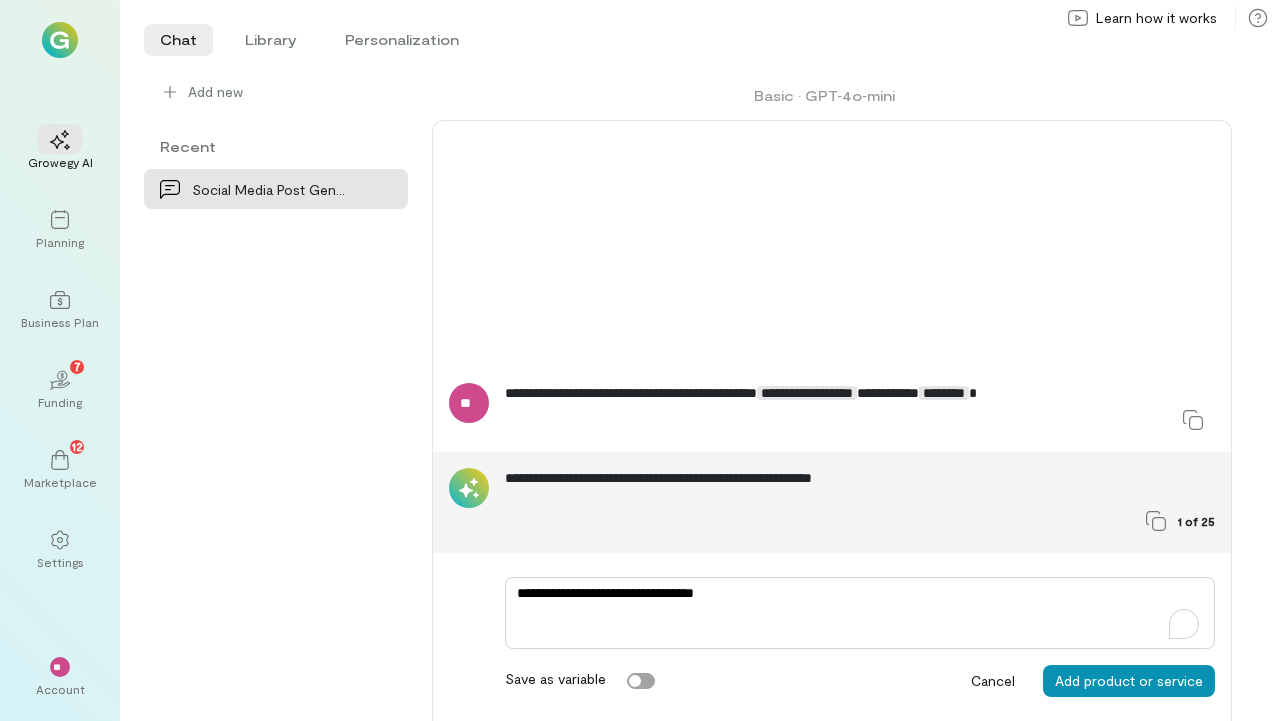 type on "**********" 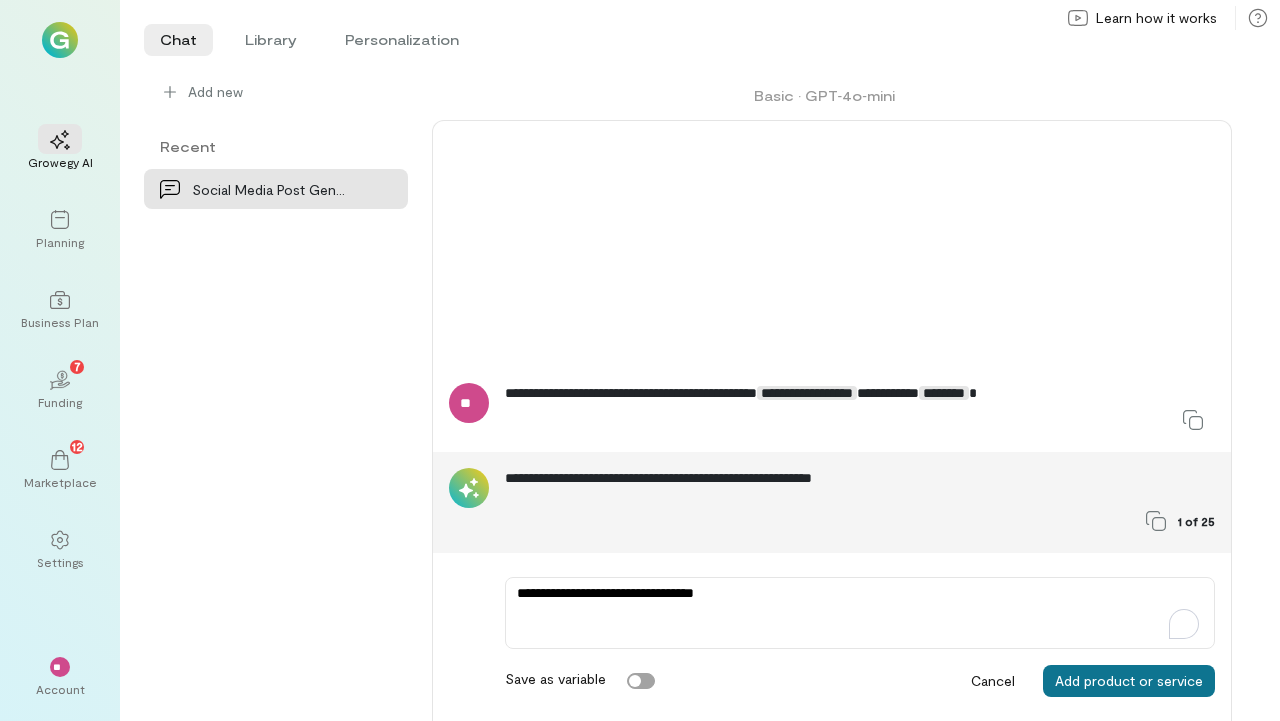 click on "Add product or service" at bounding box center [1129, 681] 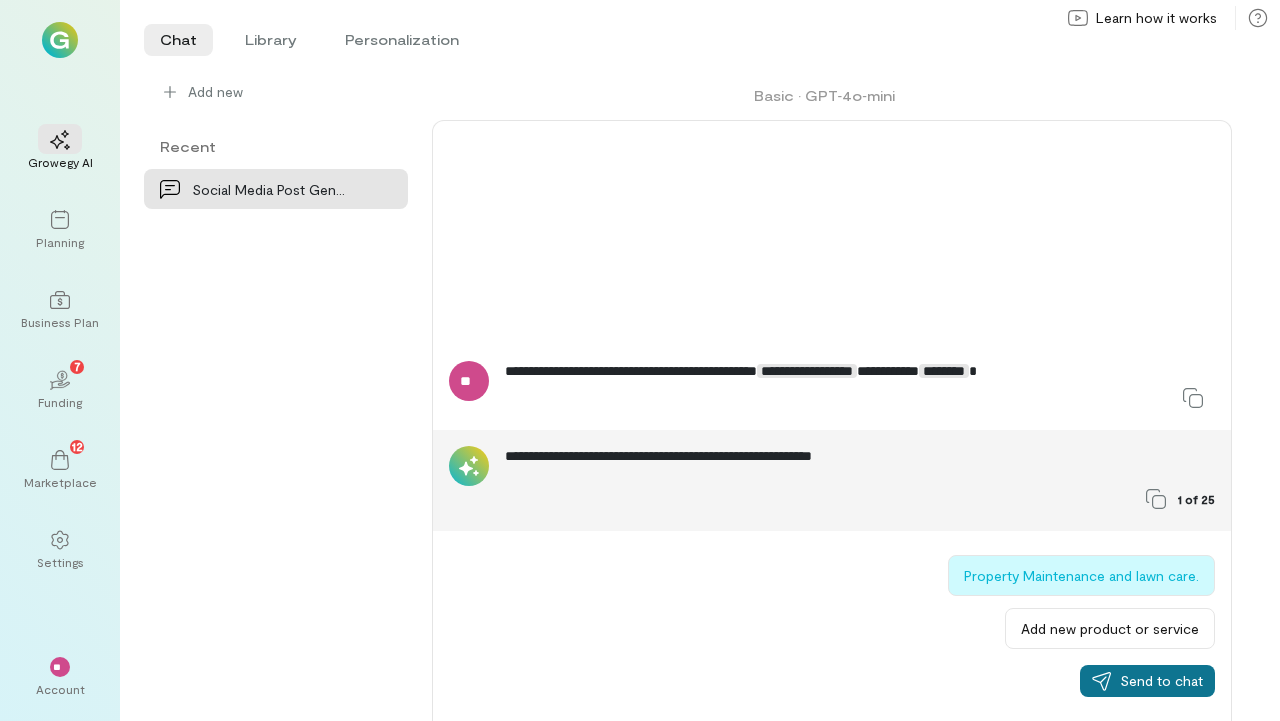 click on "Send to chat" at bounding box center (1161, 681) 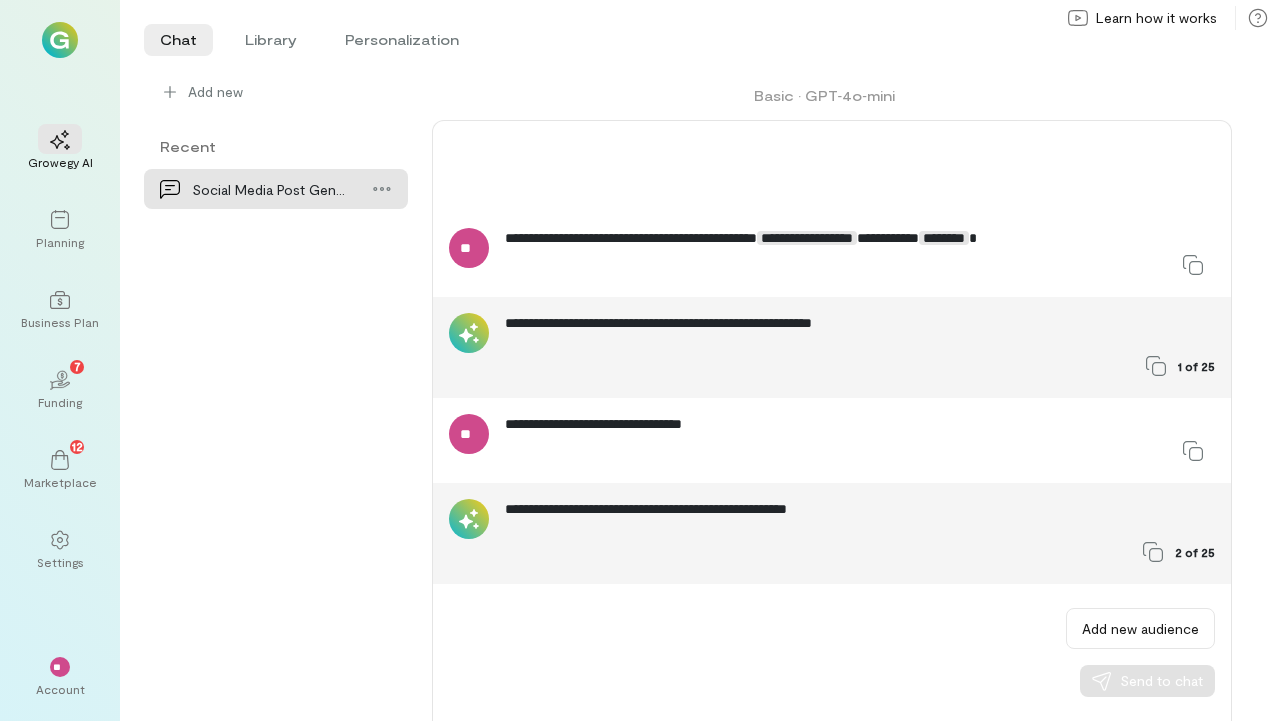 click on "Social Media Post Generation" at bounding box center (270, 189) 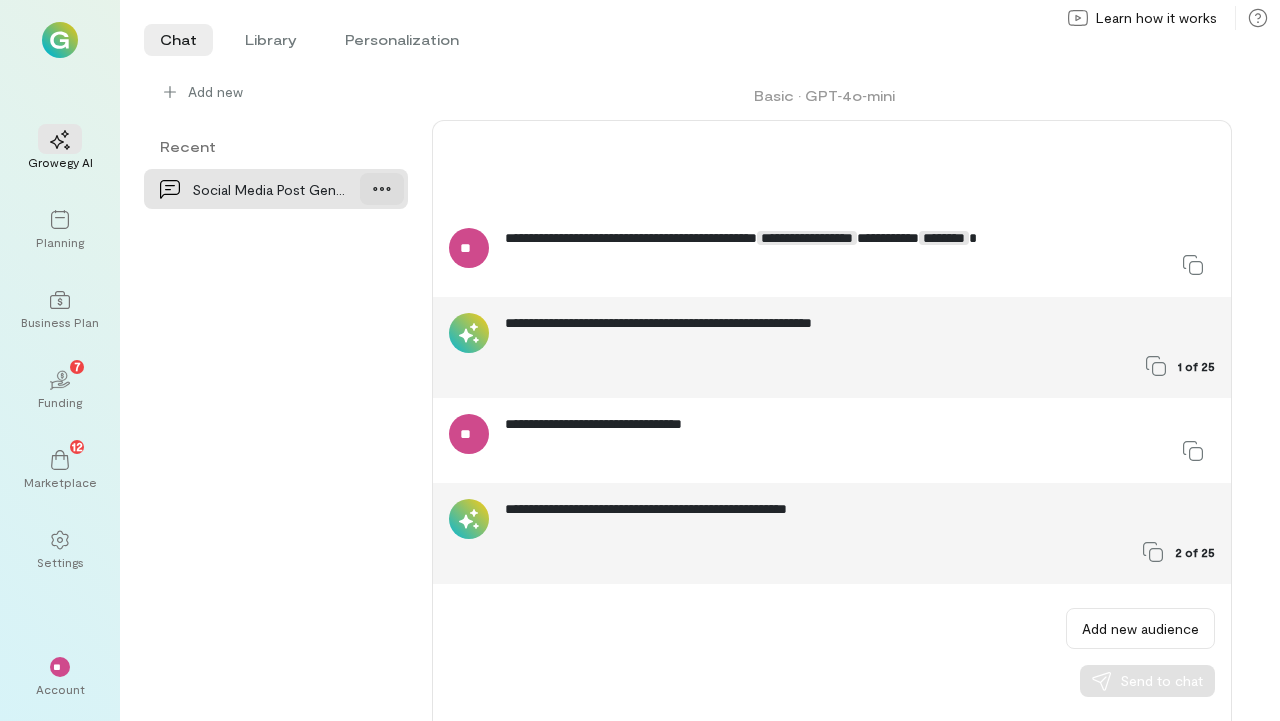 click 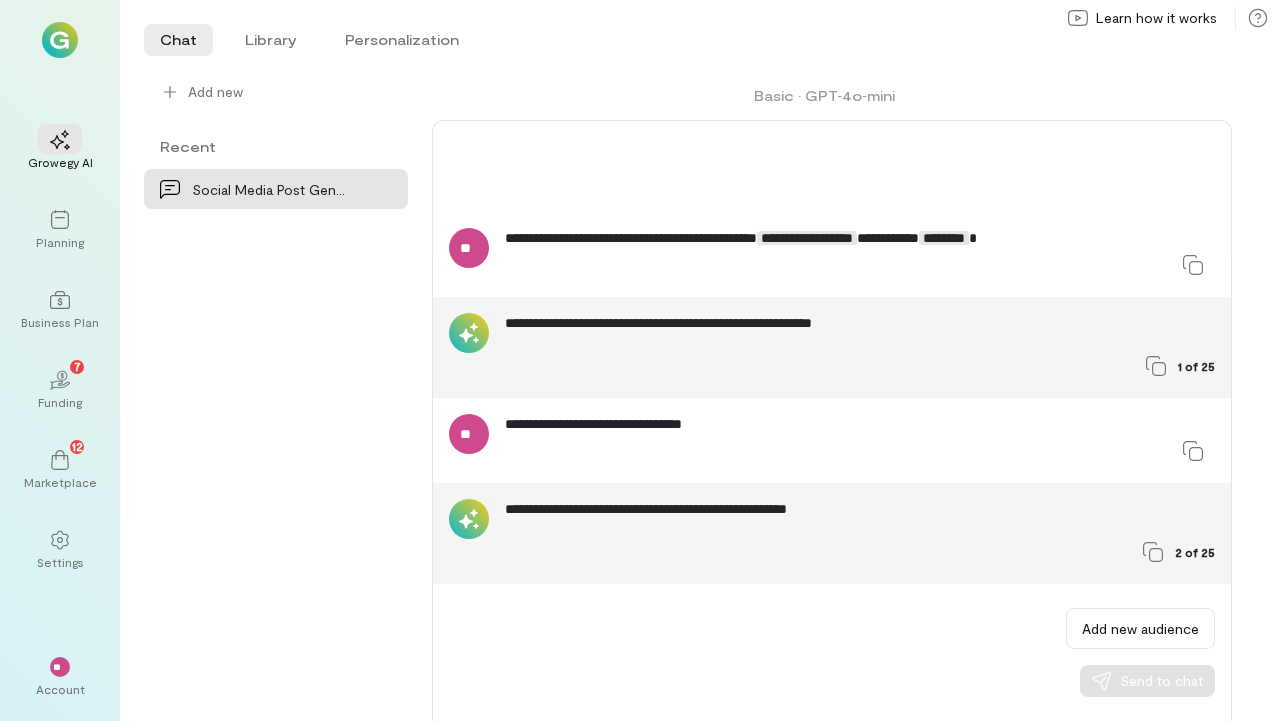 click on "Basic · GPT‑4o‑mini" at bounding box center [832, 96] 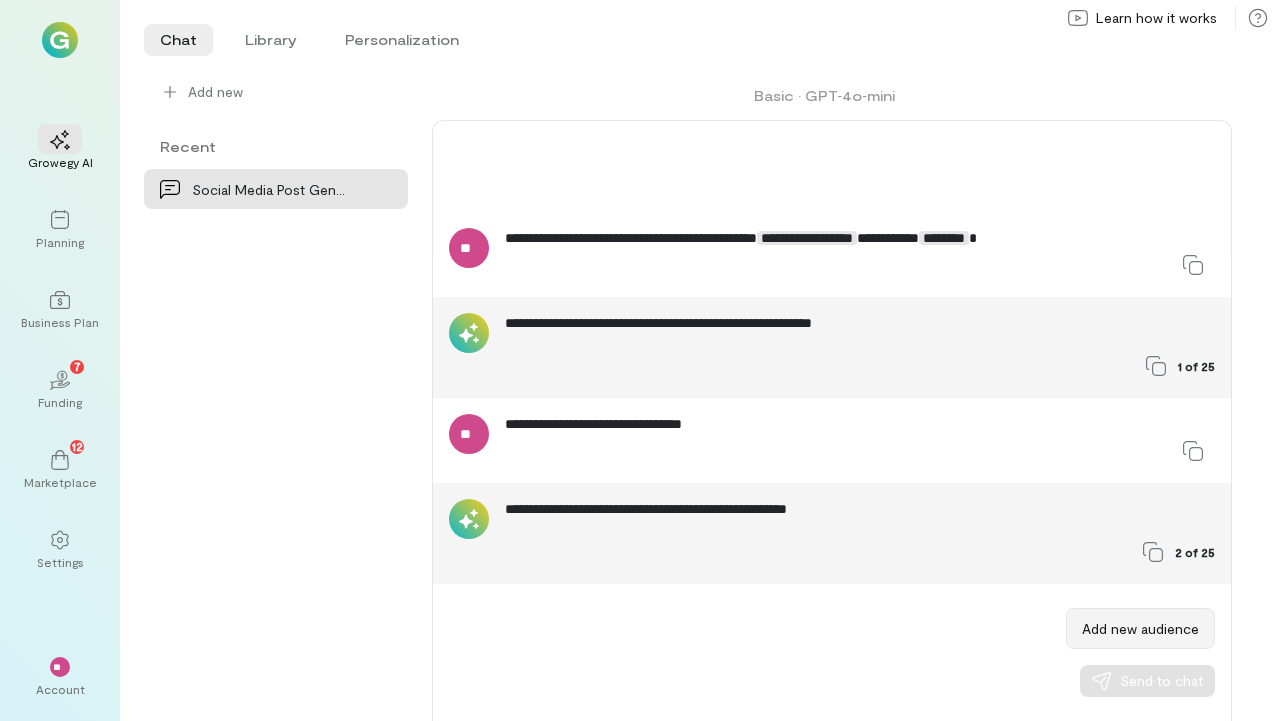 click on "Add new audience" at bounding box center (1140, 628) 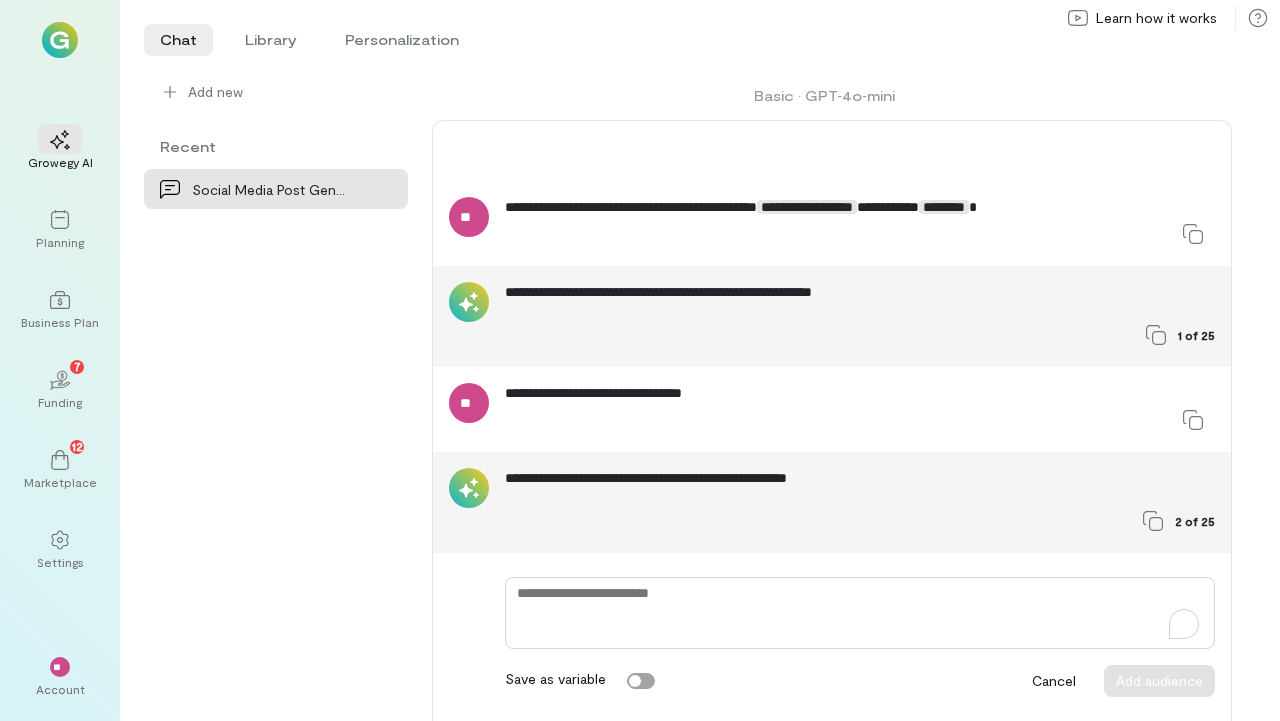 click at bounding box center [860, 613] 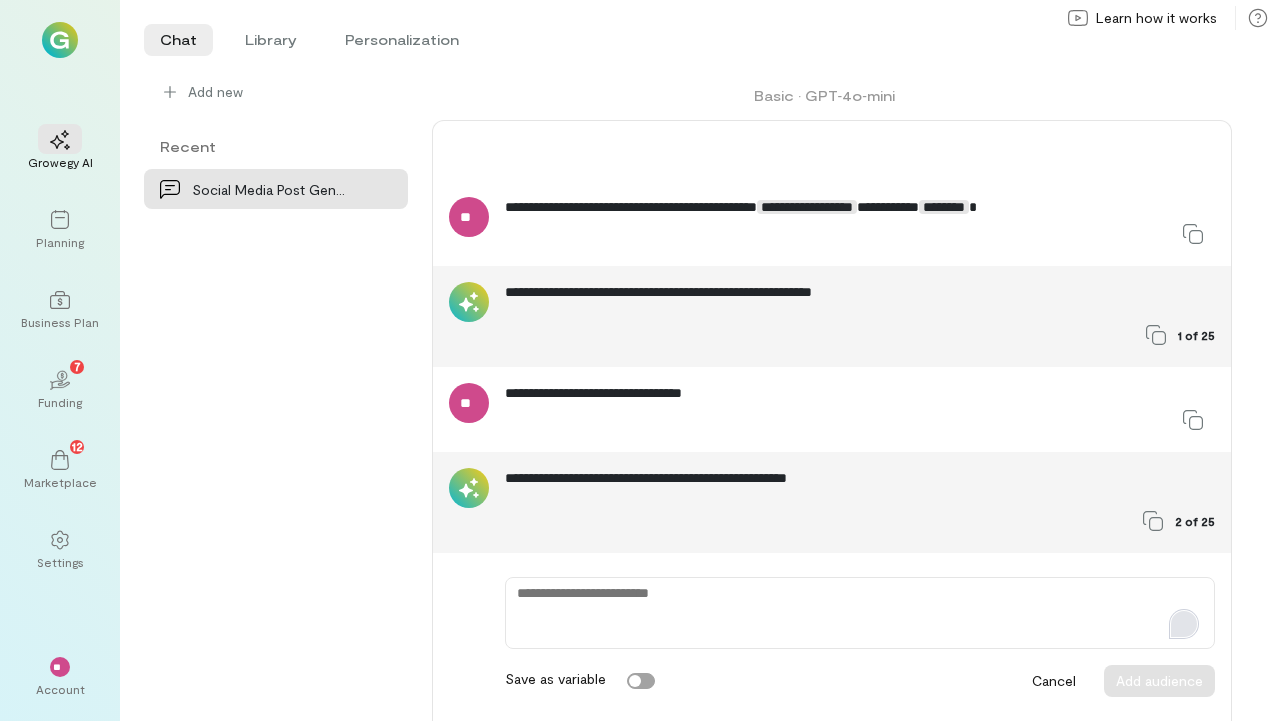 click at bounding box center [1184, 624] 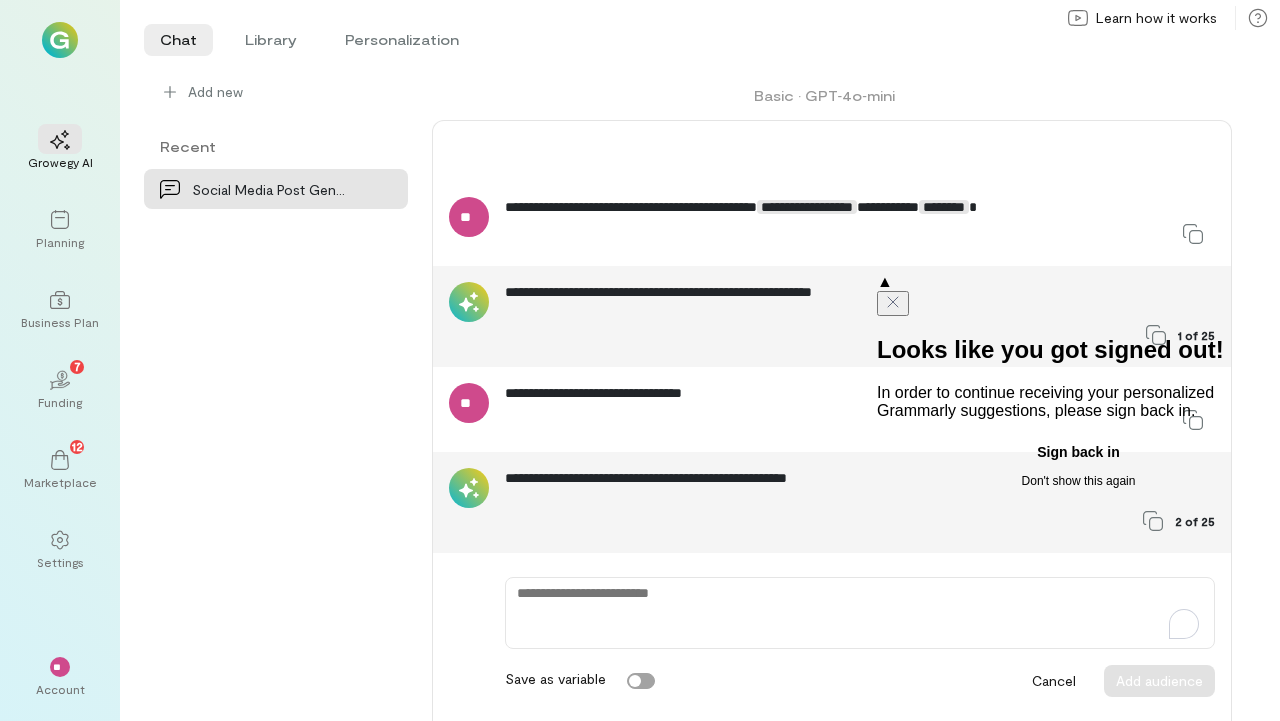 click 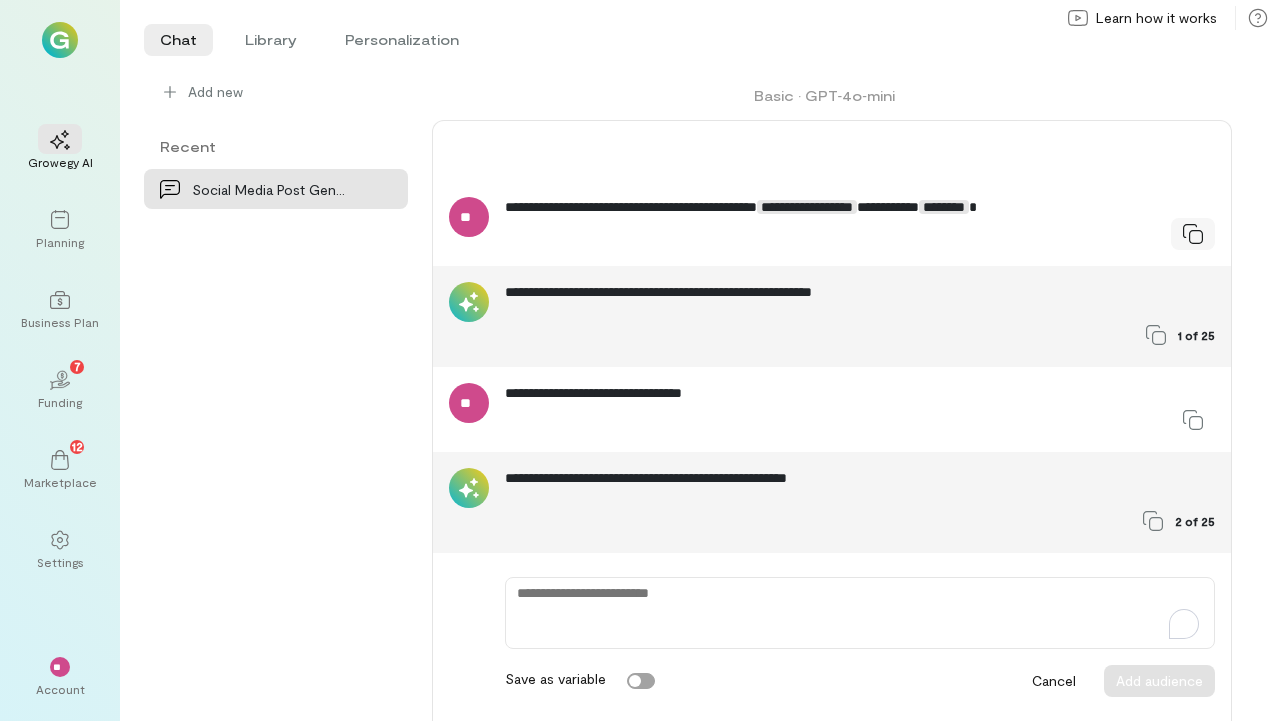click 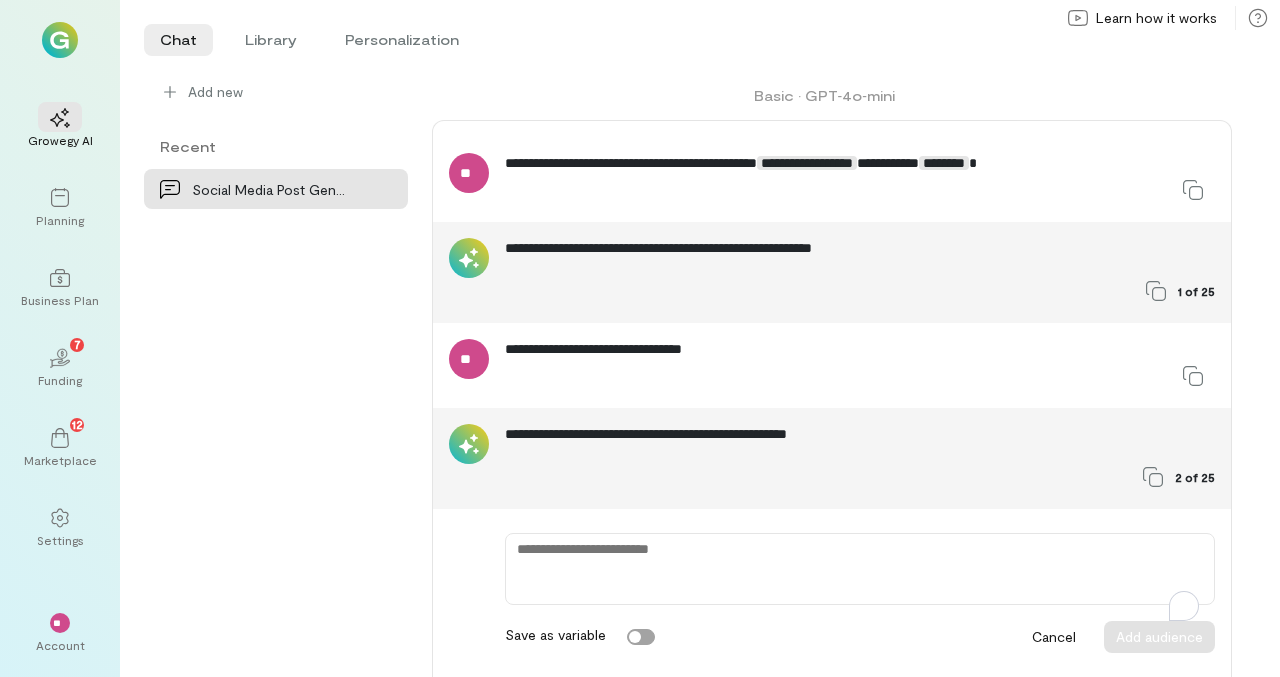 type on "*" 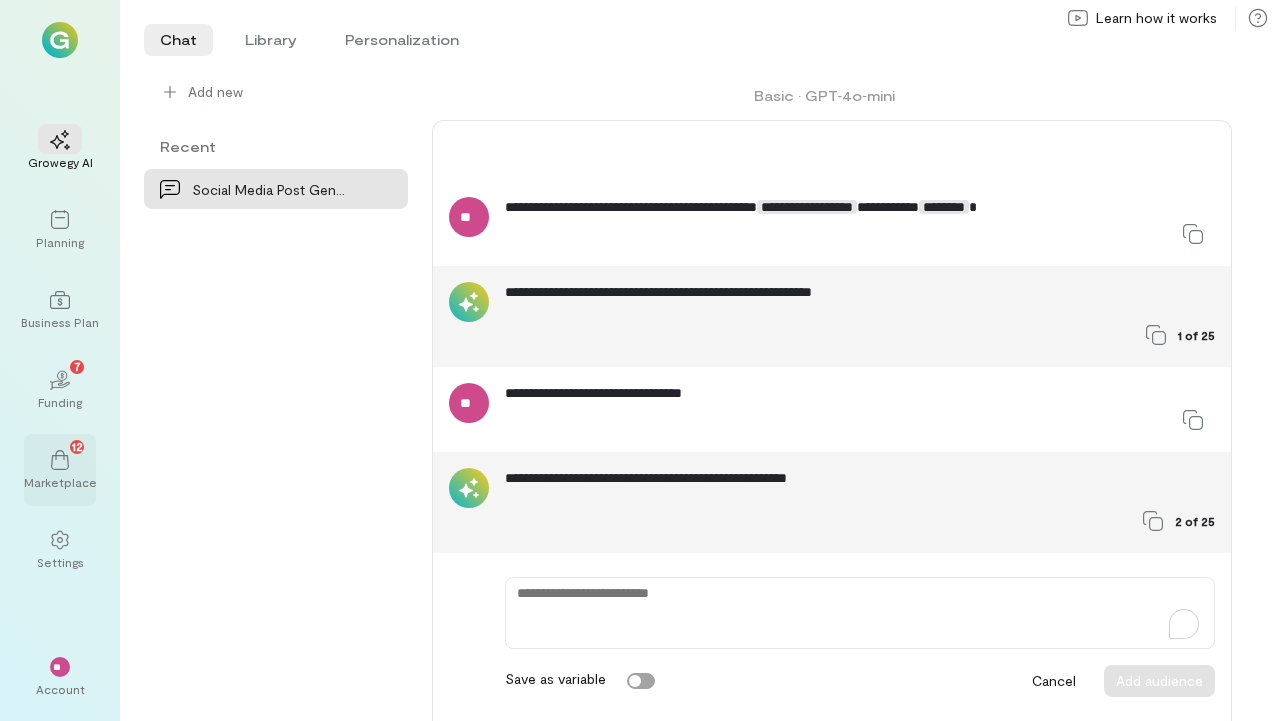 click on "12" at bounding box center [60, 459] 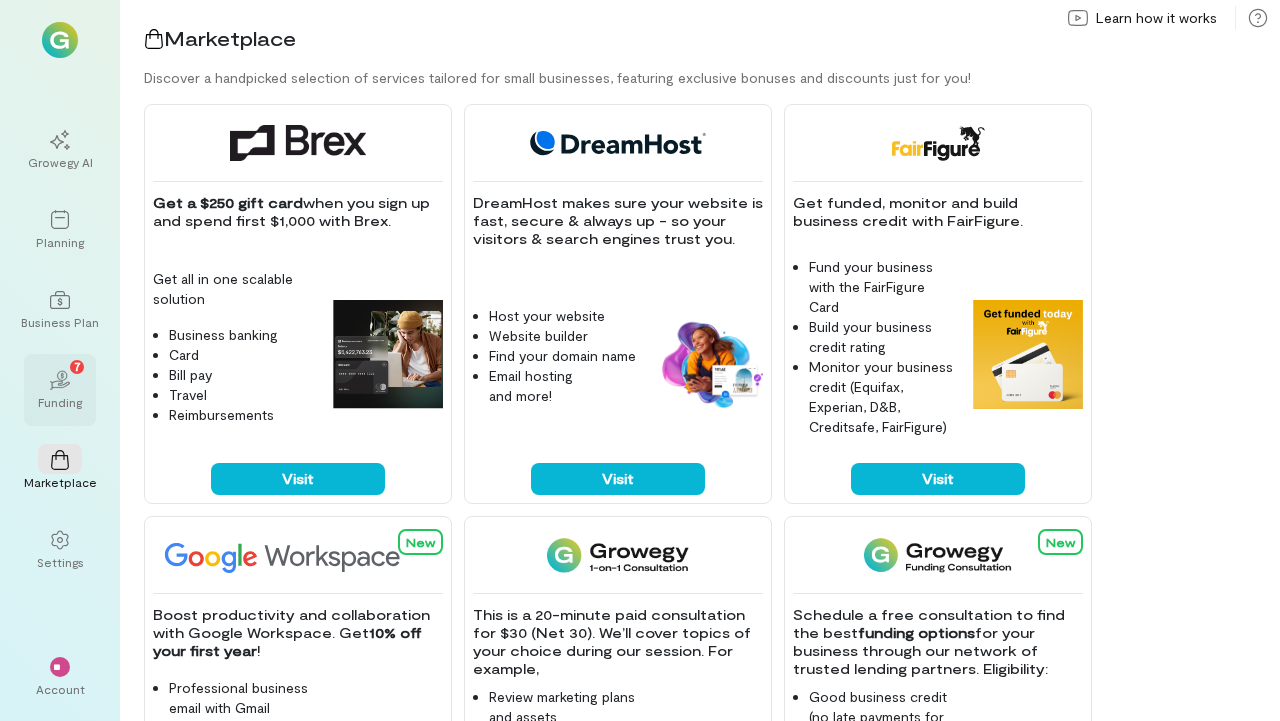 click on "02" 